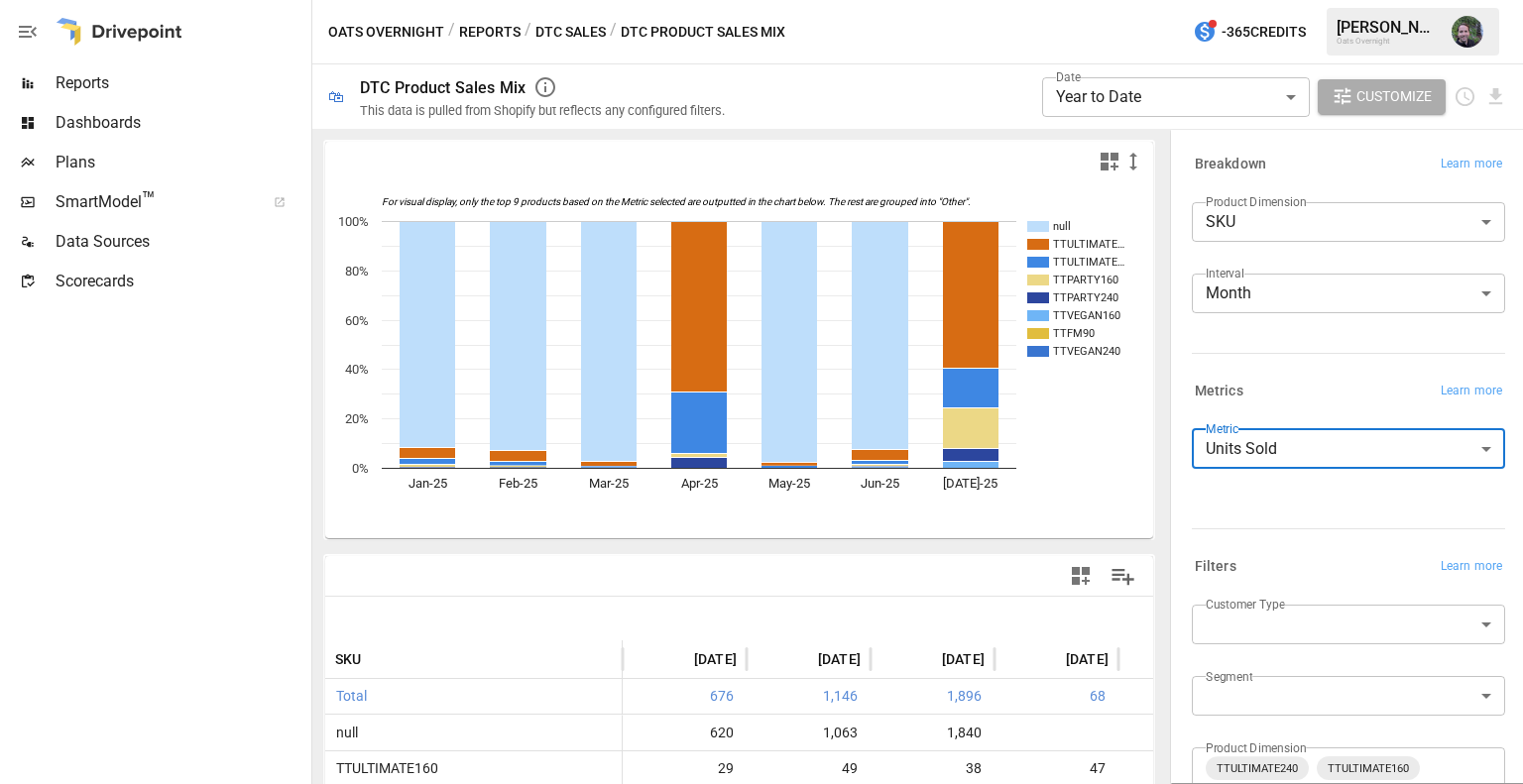 scroll, scrollTop: 0, scrollLeft: 0, axis: both 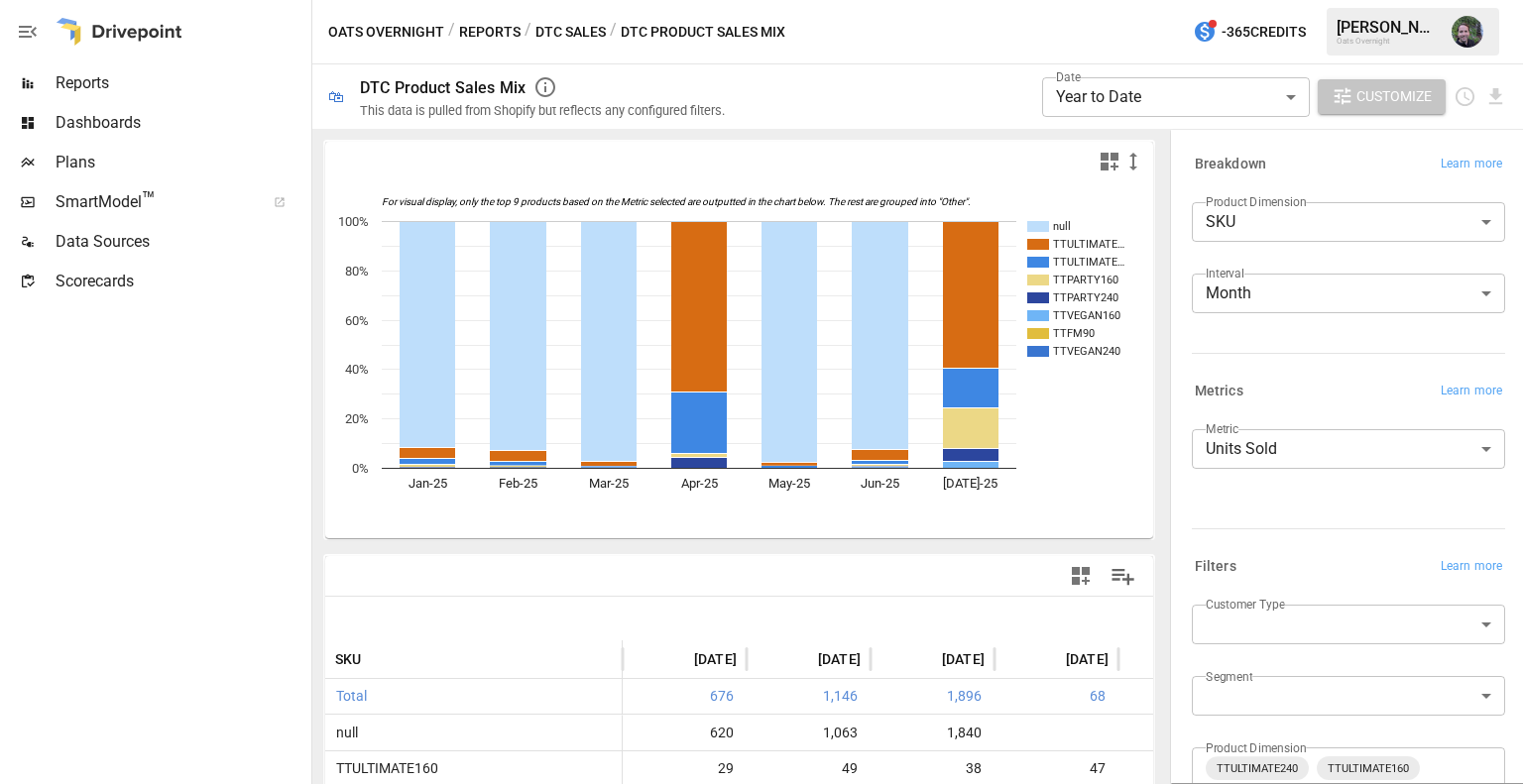 click 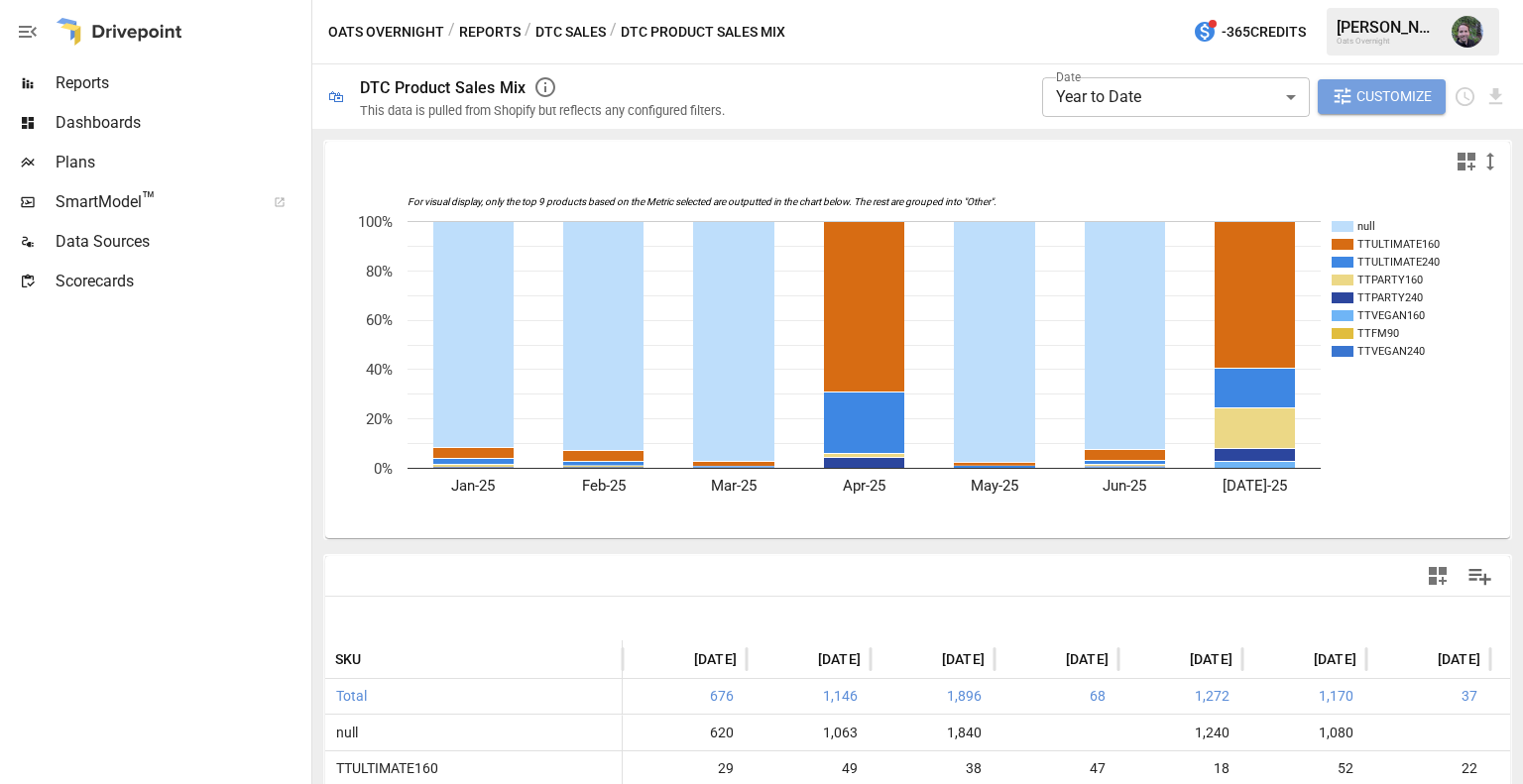 click on "Customize" at bounding box center (1394, 96) 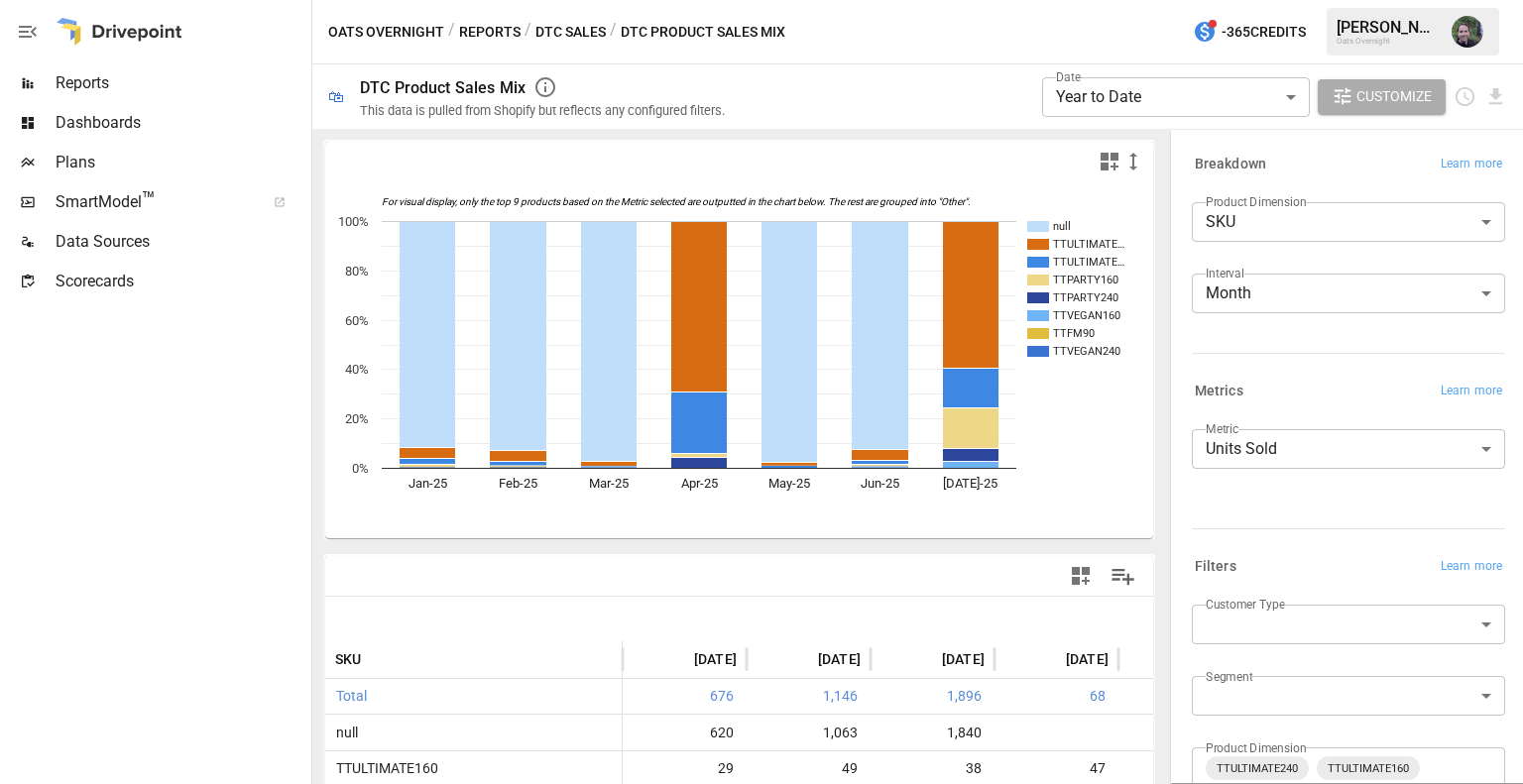 click on "**********" at bounding box center (762, 0) 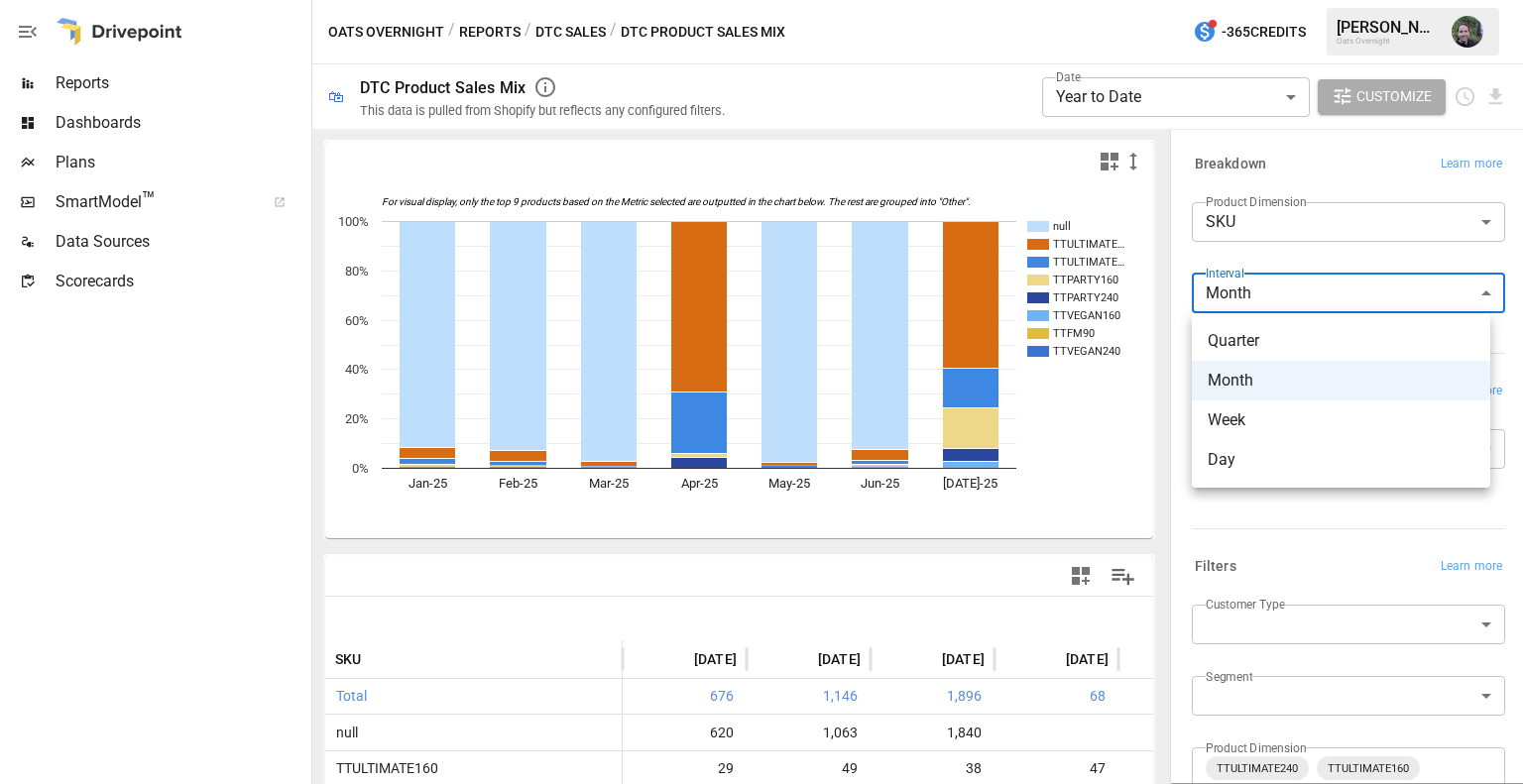 click at bounding box center [762, 392] 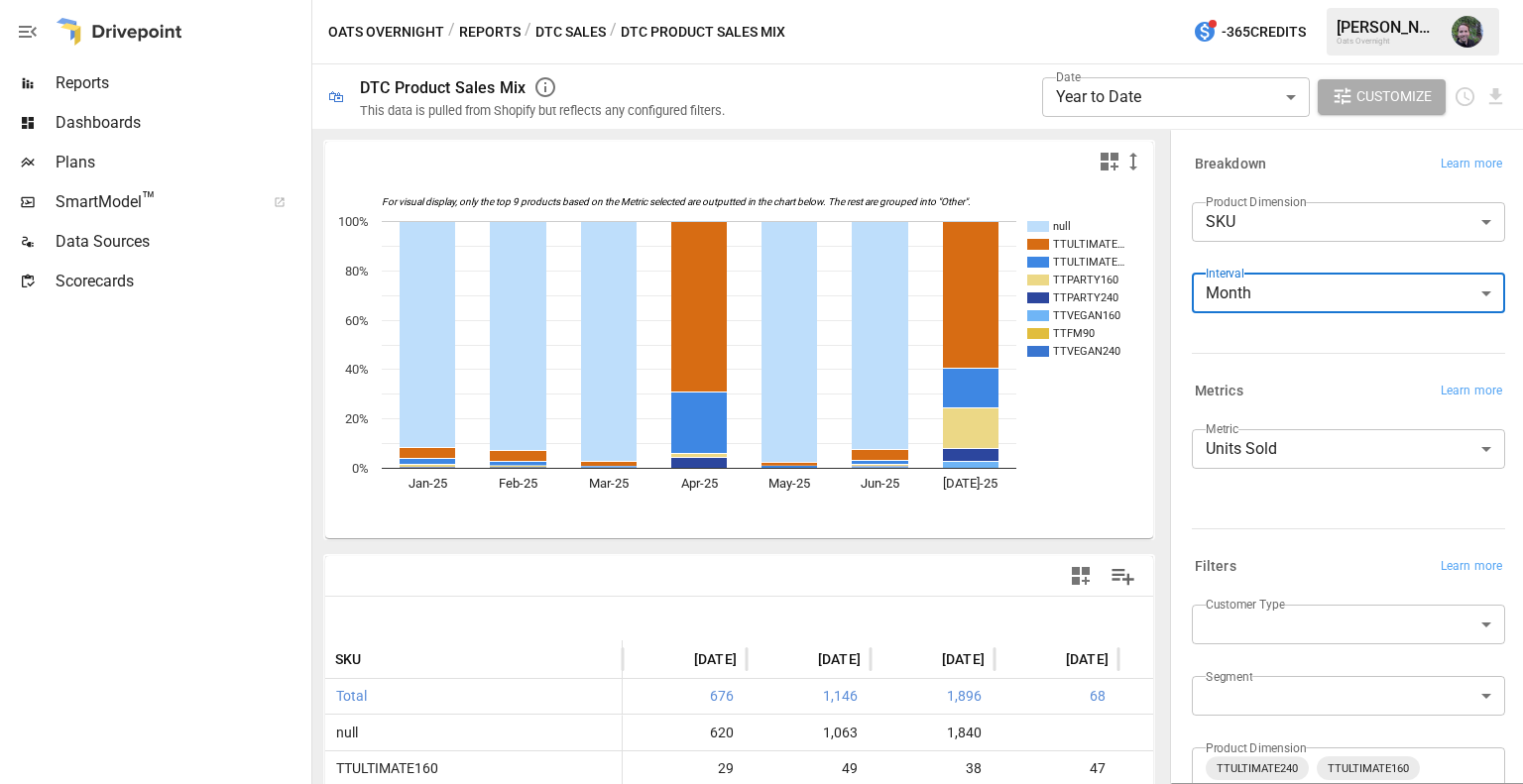 click on "**********" at bounding box center (762, 0) 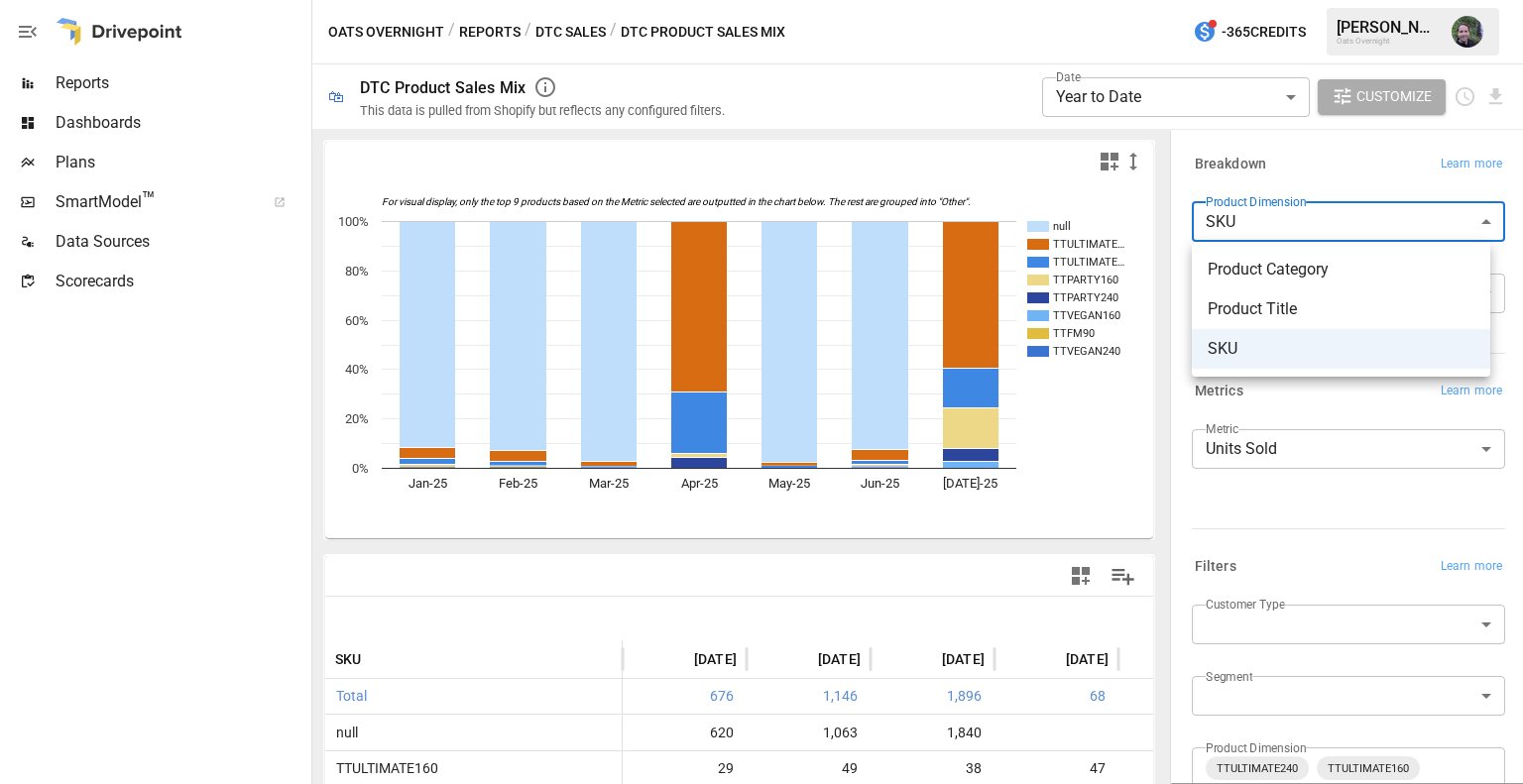 click at bounding box center [762, 392] 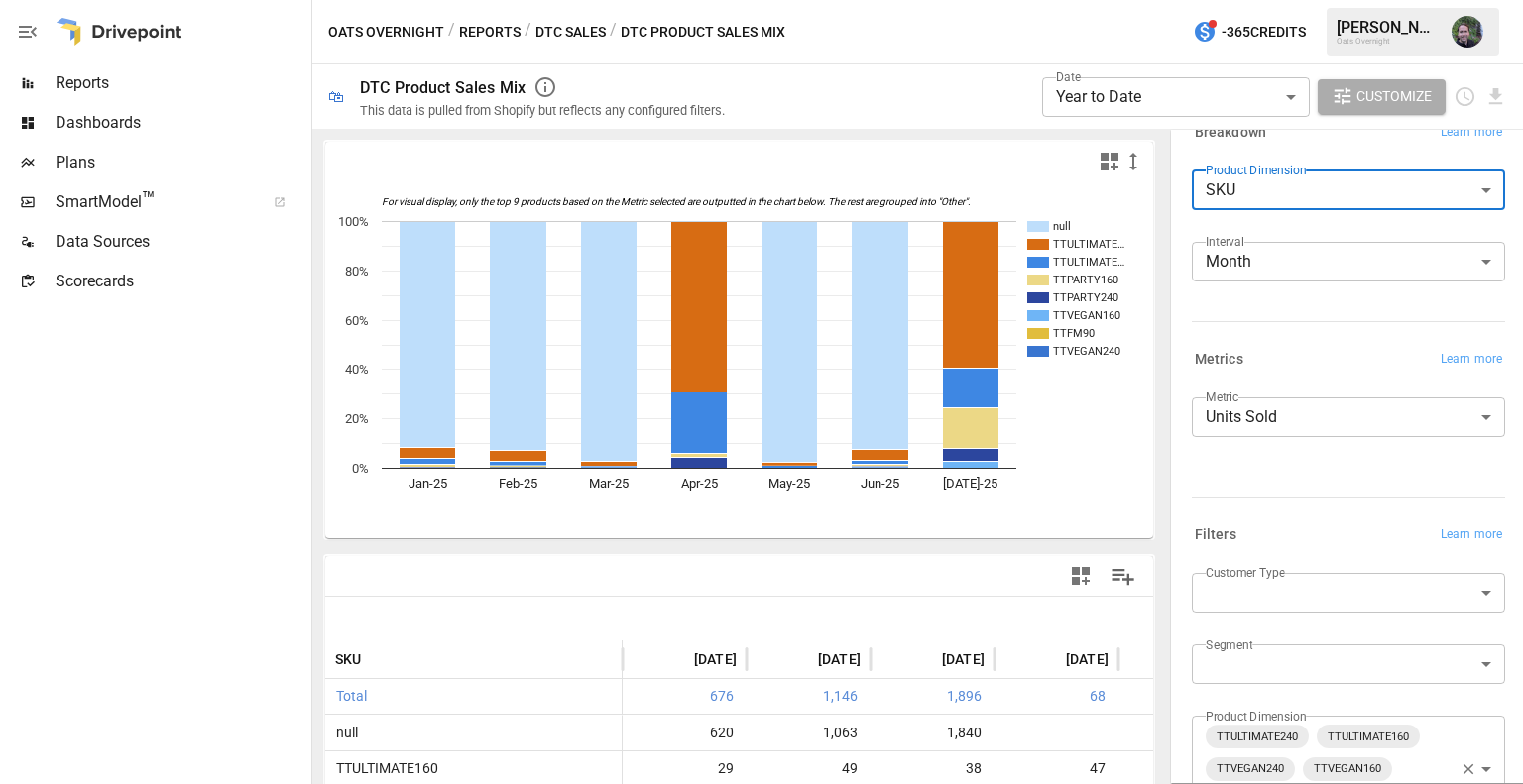scroll, scrollTop: 99, scrollLeft: 0, axis: vertical 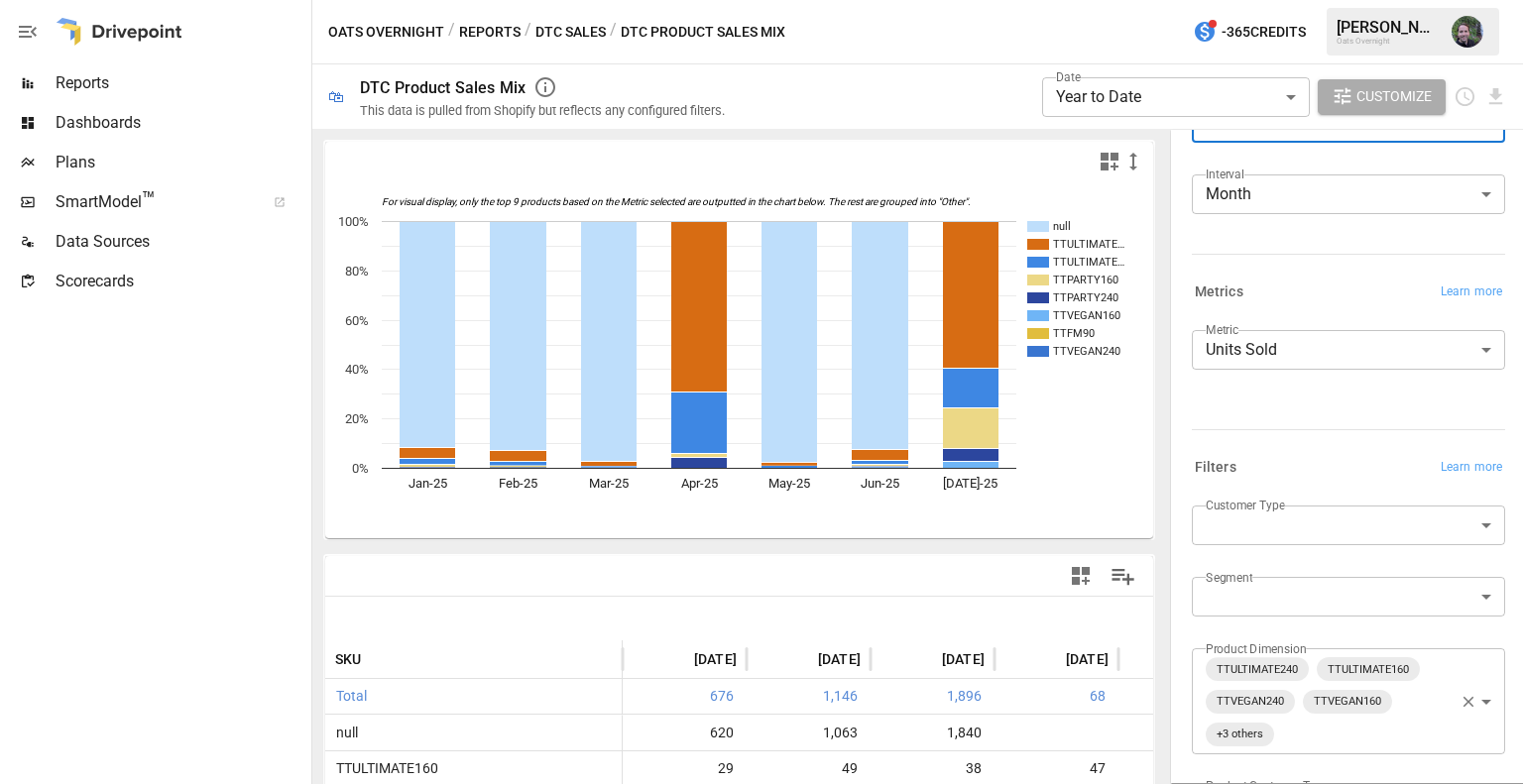 click on "**********" at bounding box center [762, 0] 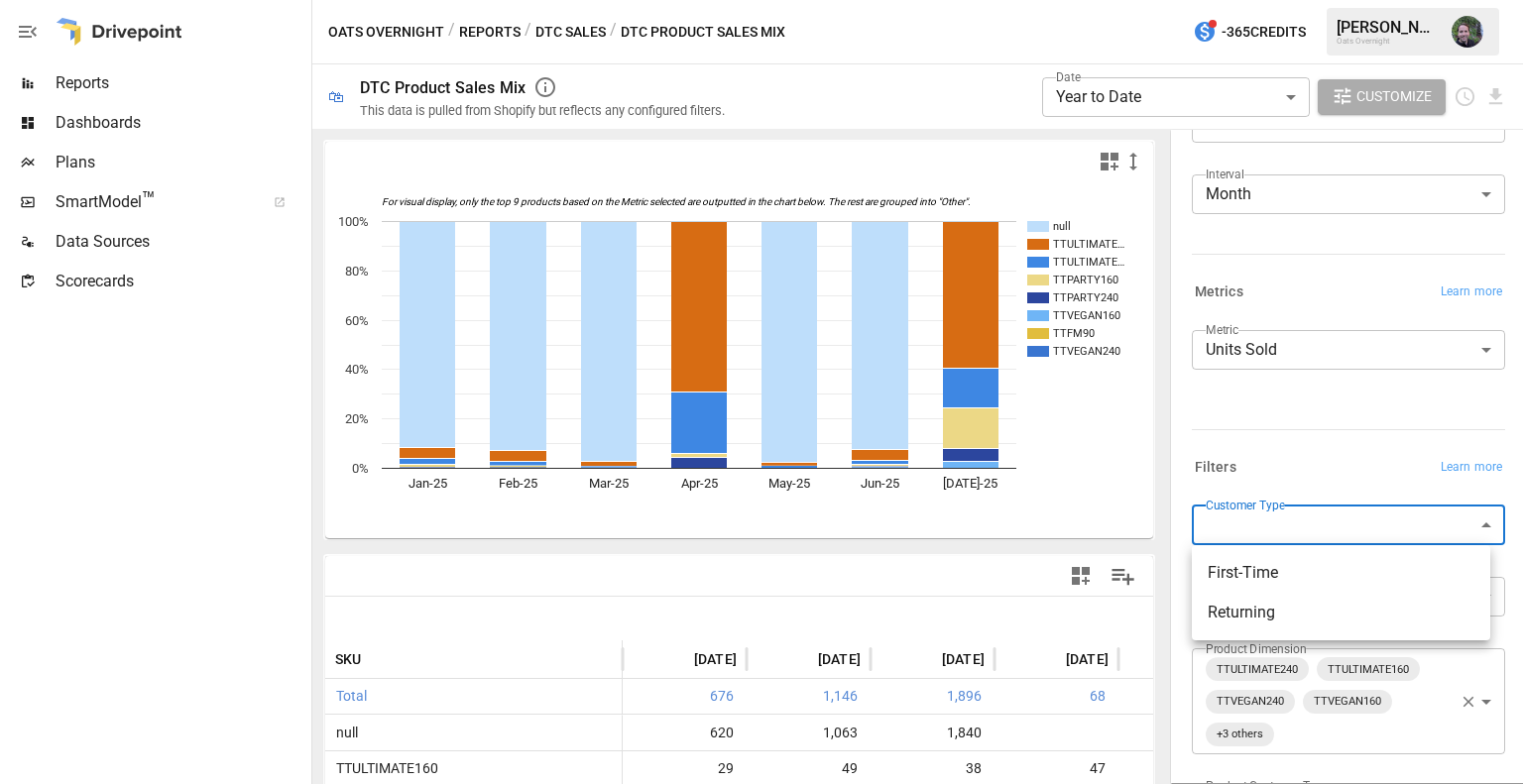 click at bounding box center (762, 392) 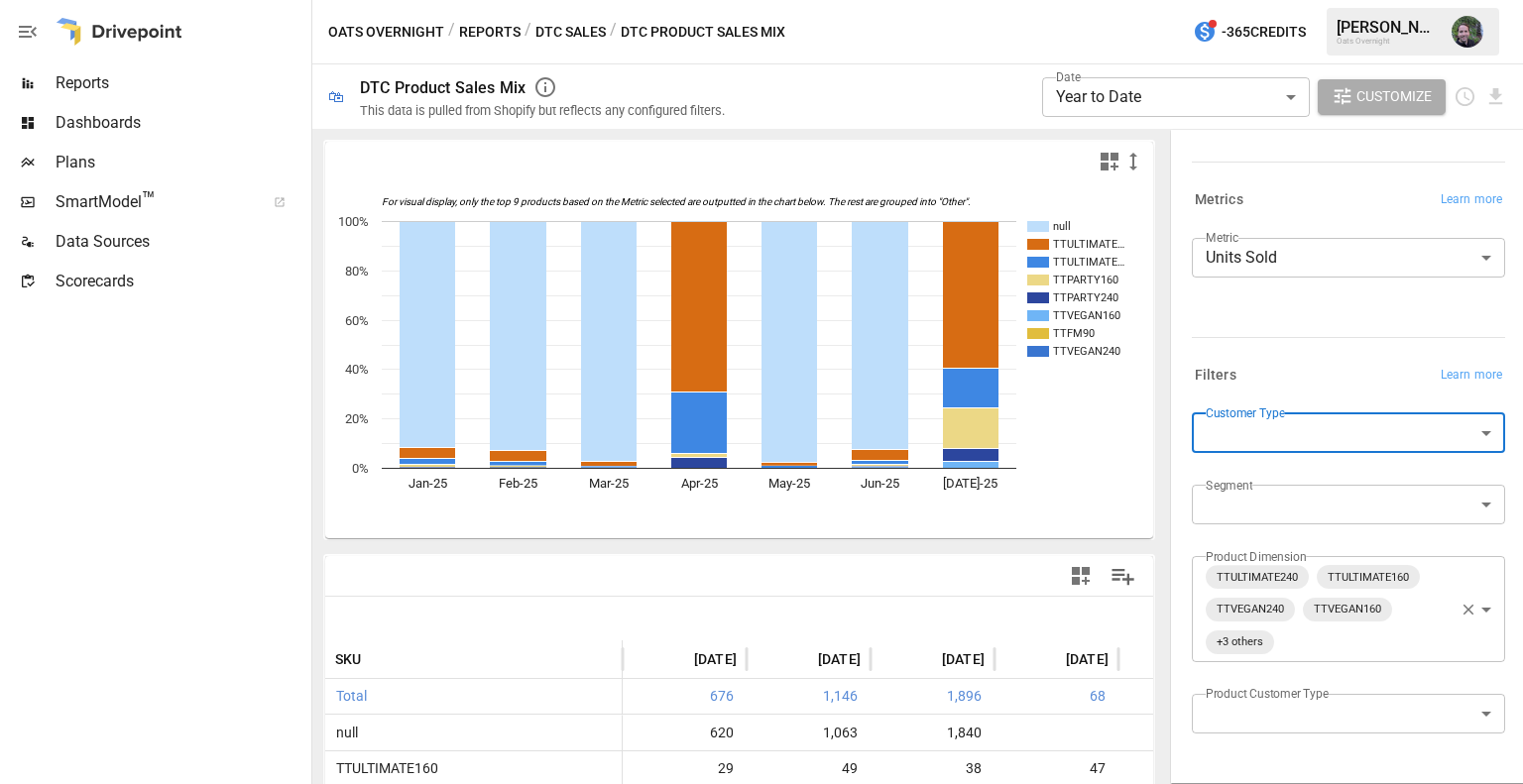 scroll, scrollTop: 247, scrollLeft: 0, axis: vertical 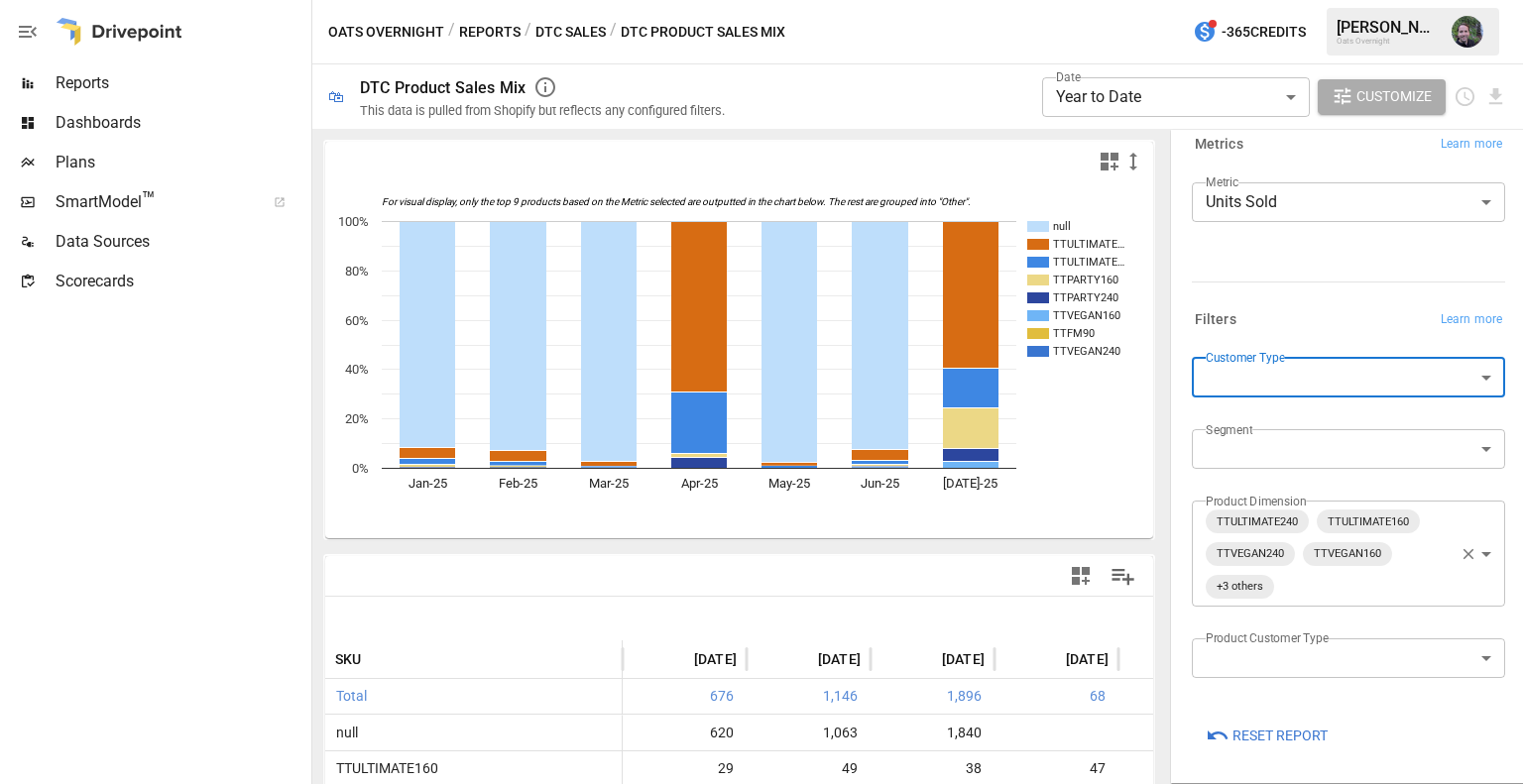 click on "**********" at bounding box center [762, 0] 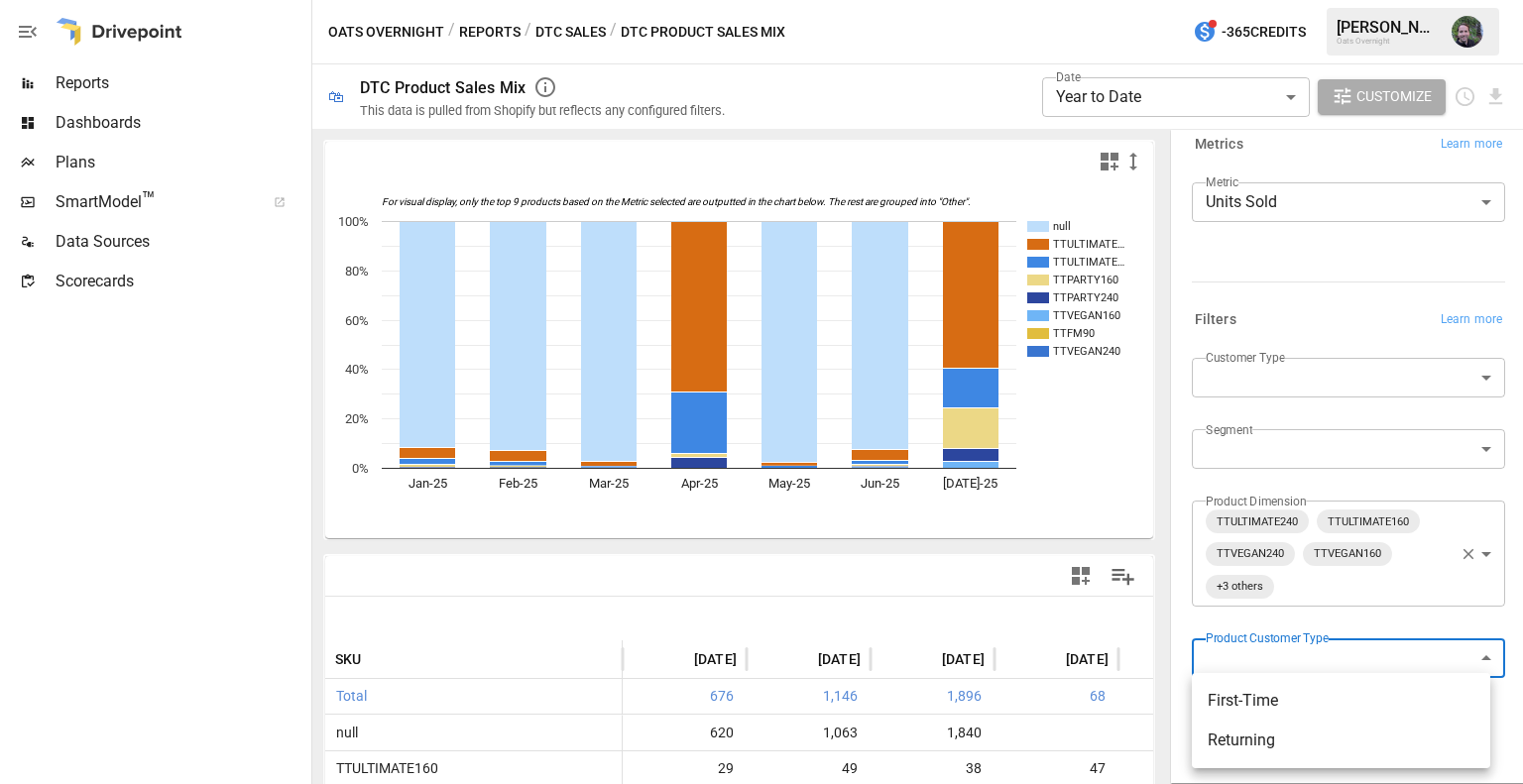click at bounding box center [762, 392] 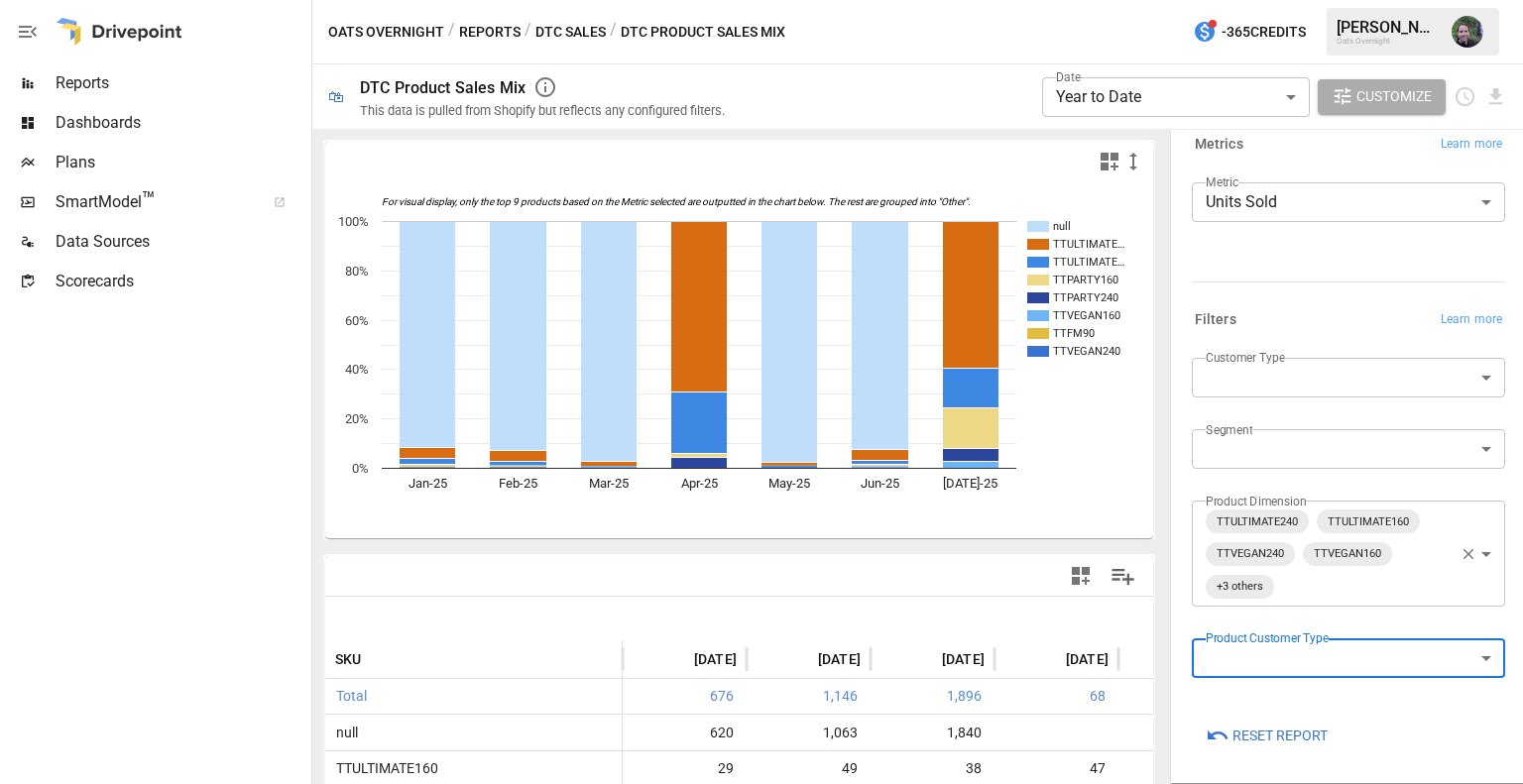 click 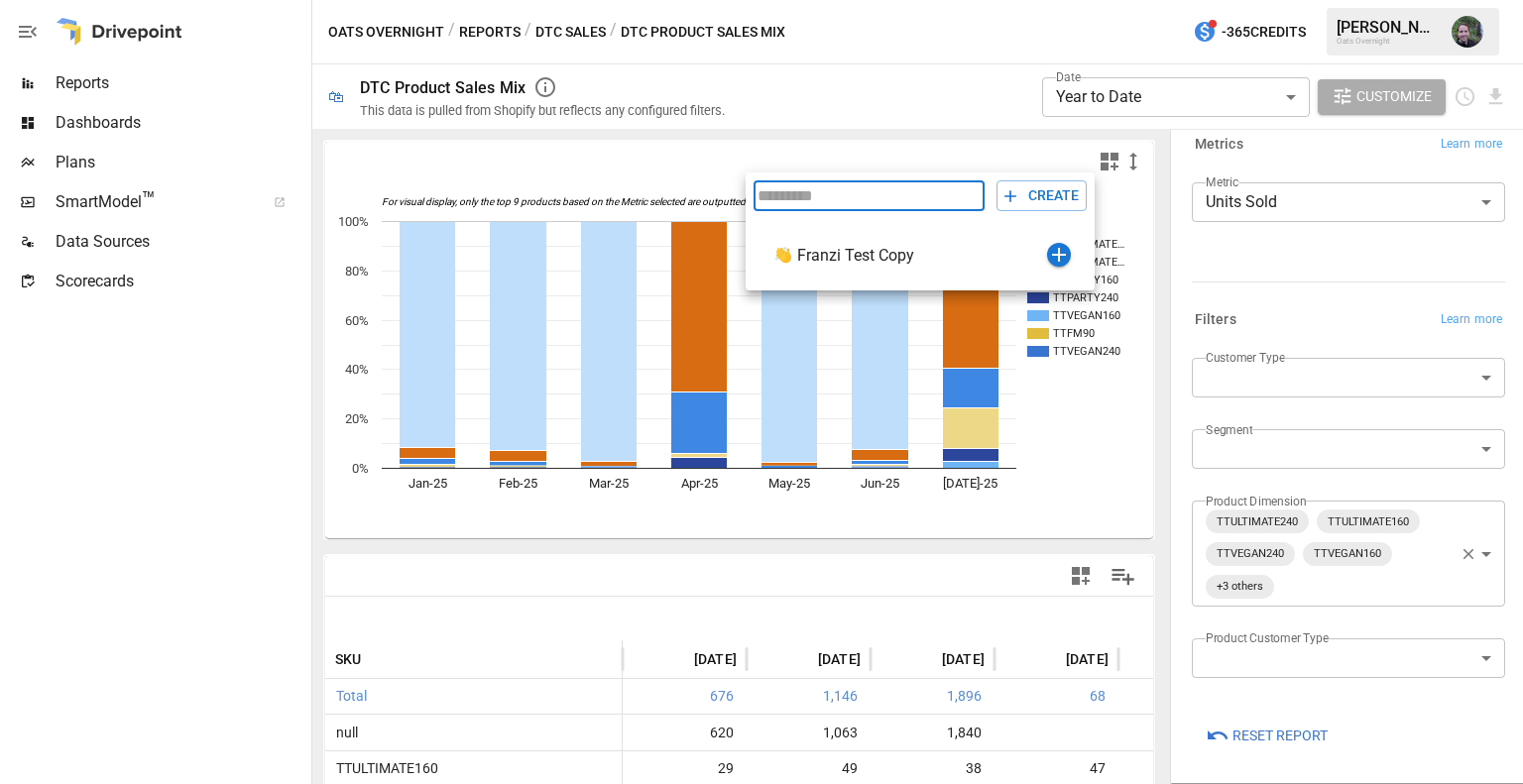 click at bounding box center [762, 392] 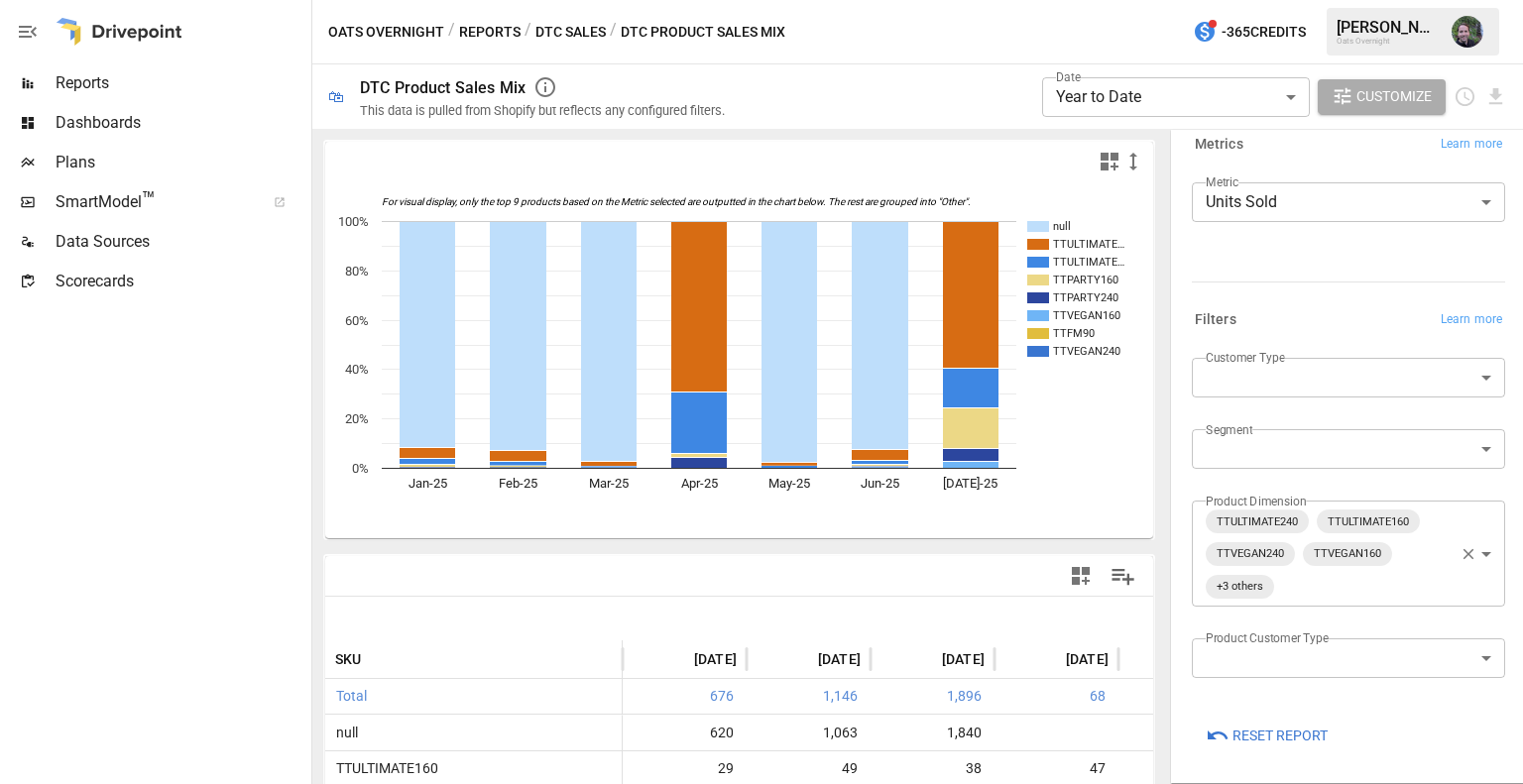 click 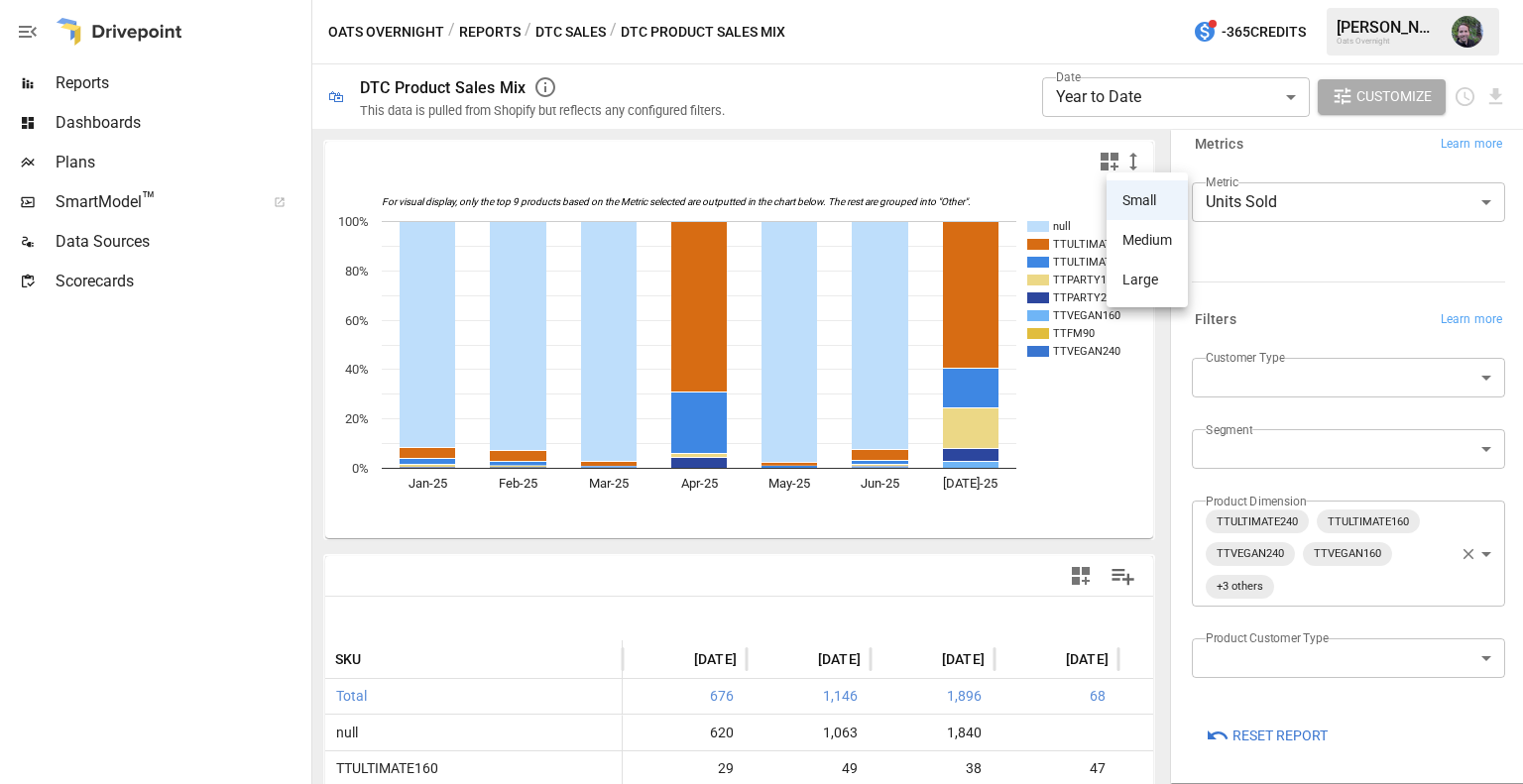 click at bounding box center (762, 392) 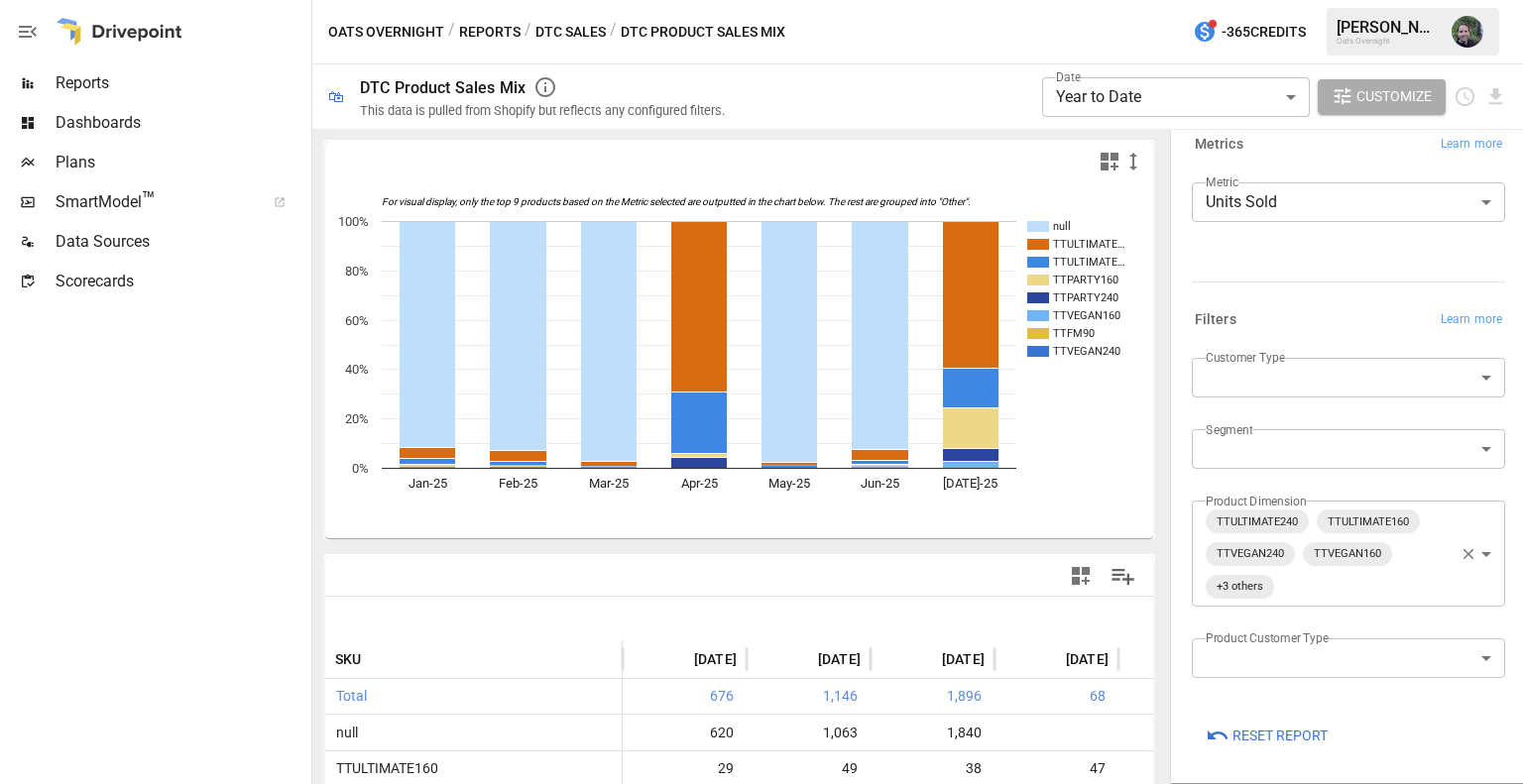 click at bounding box center [943, 162] 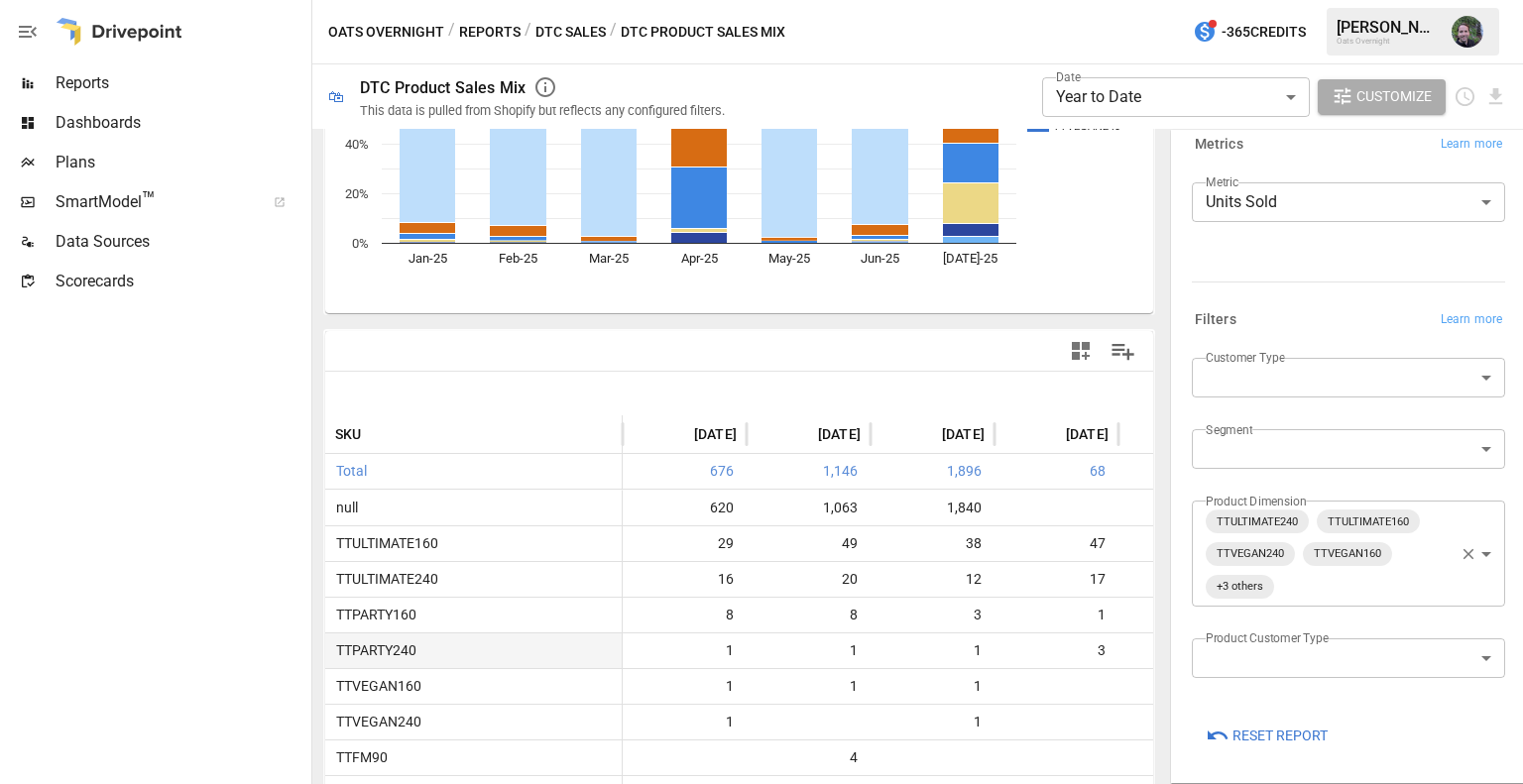 scroll, scrollTop: 297, scrollLeft: 0, axis: vertical 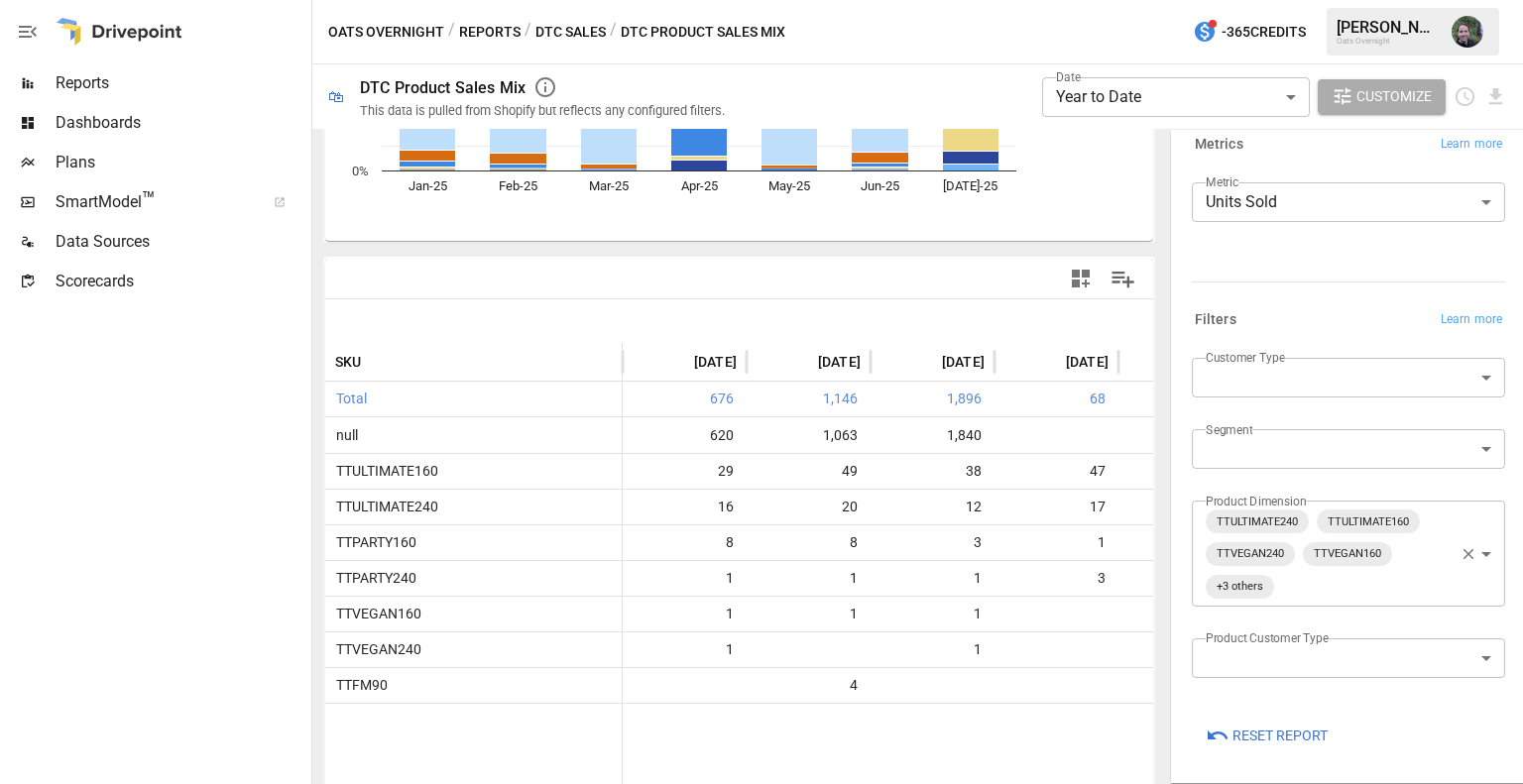 click on "**********" at bounding box center [762, 0] 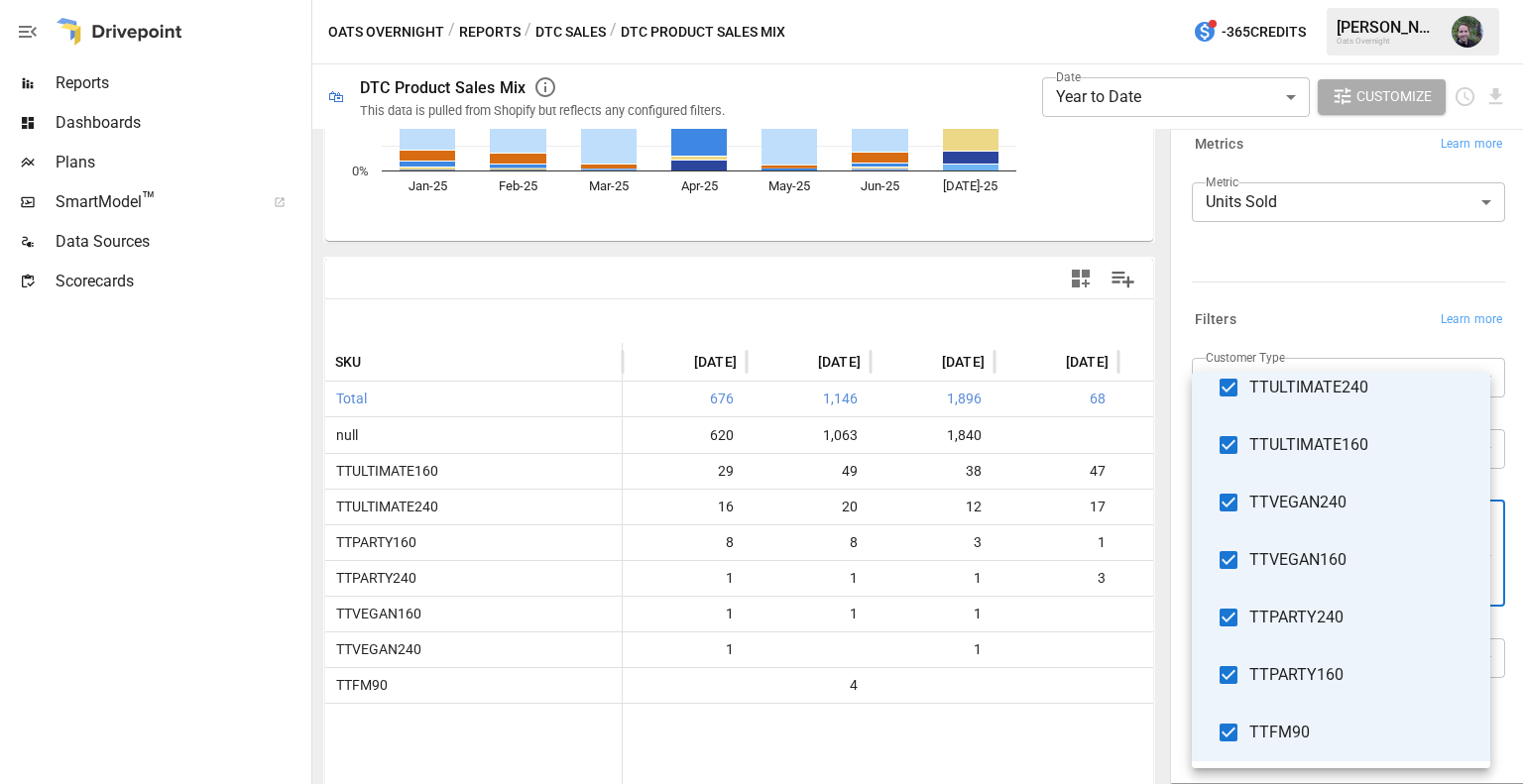 scroll, scrollTop: 0, scrollLeft: 0, axis: both 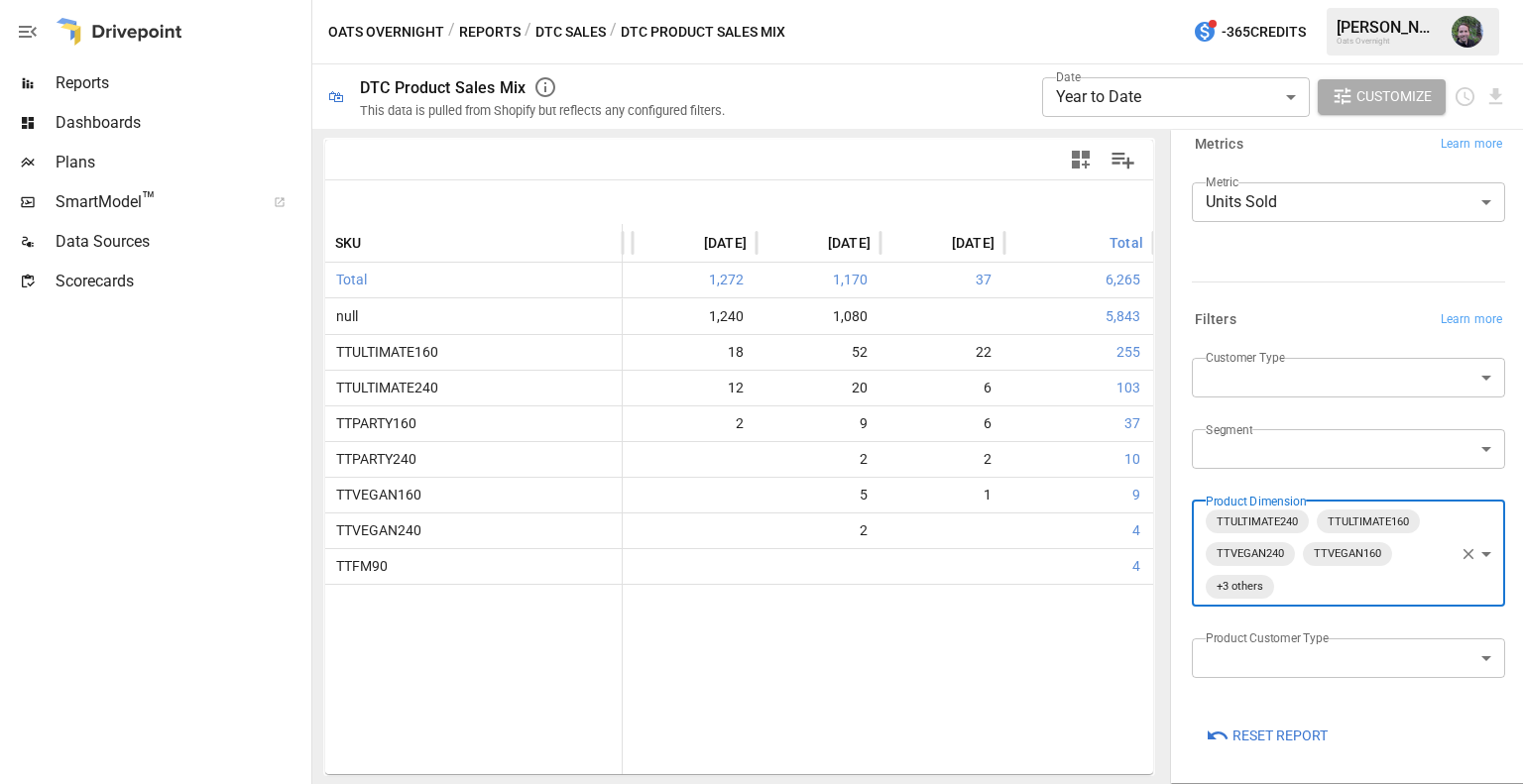 click on "**********" at bounding box center (762, 0) 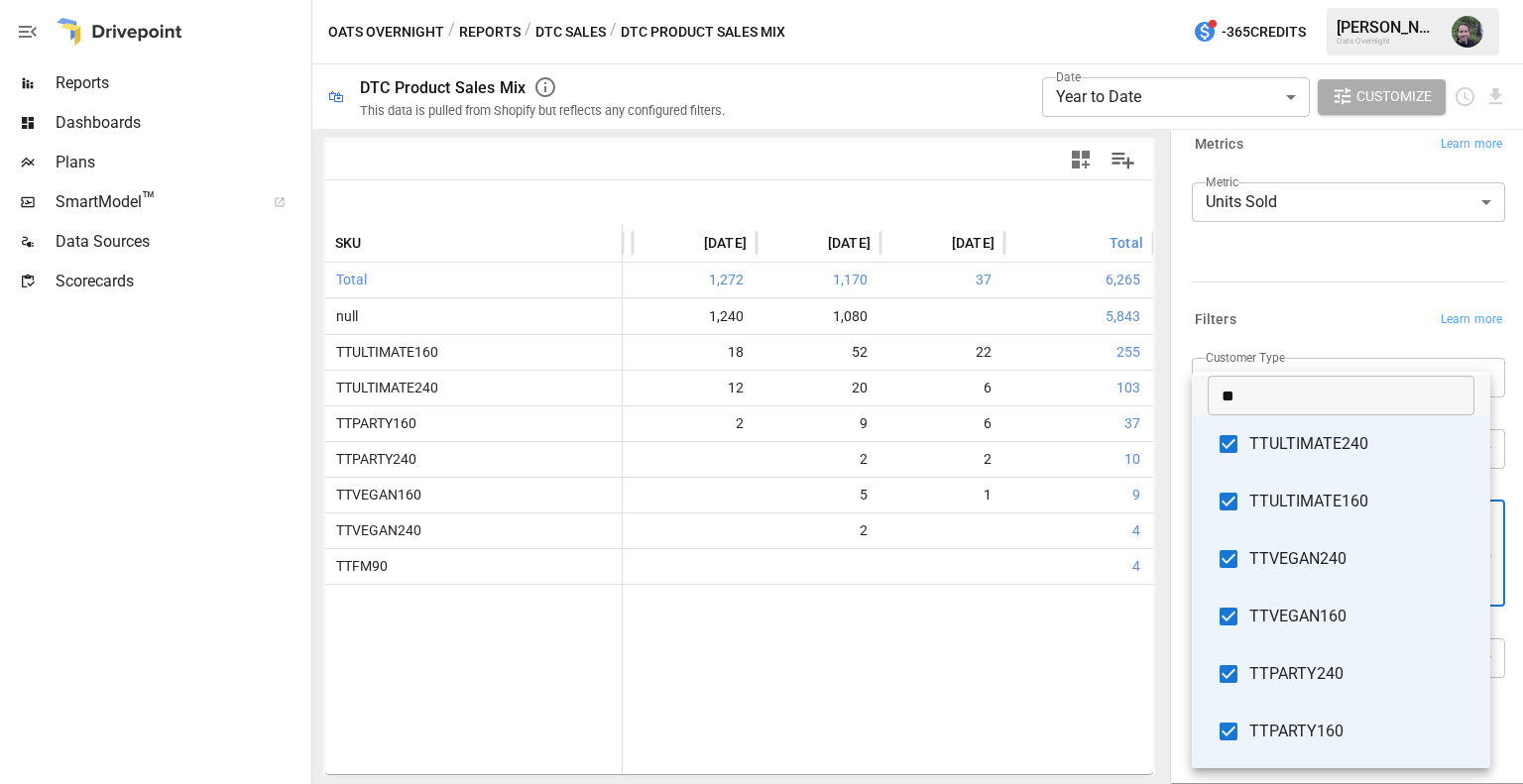 scroll, scrollTop: 0, scrollLeft: 0, axis: both 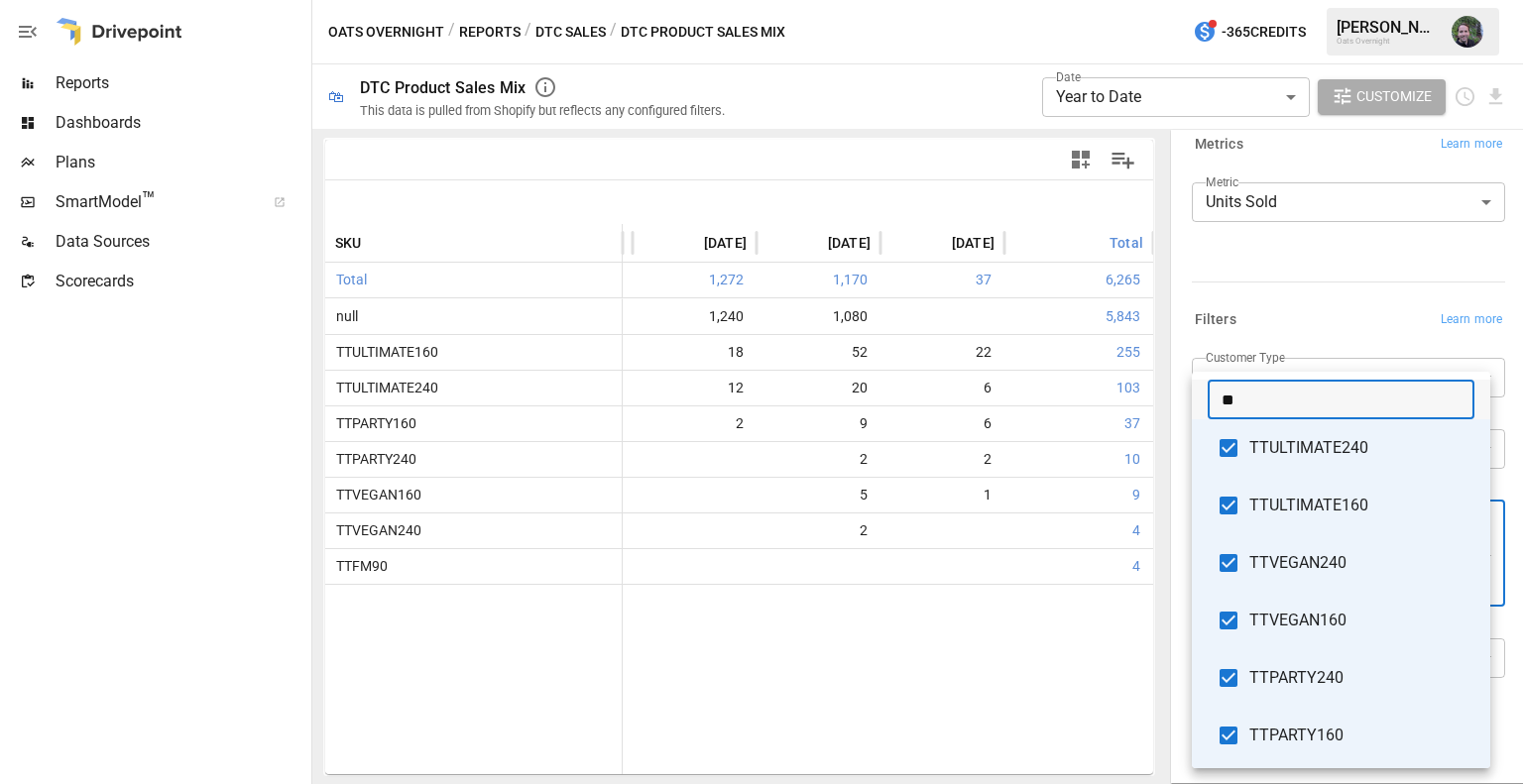 click on "**" at bounding box center (1341, 399) 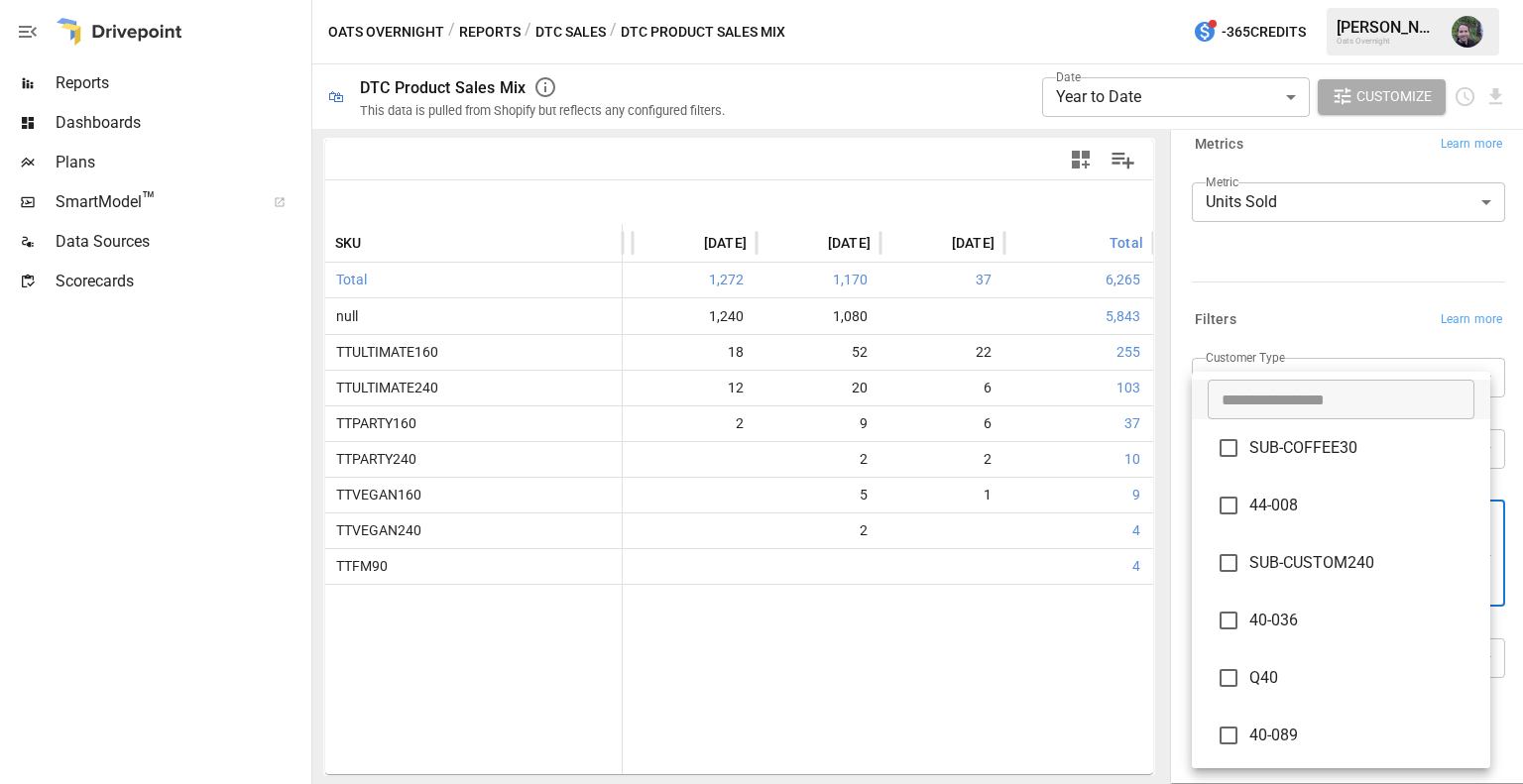 type 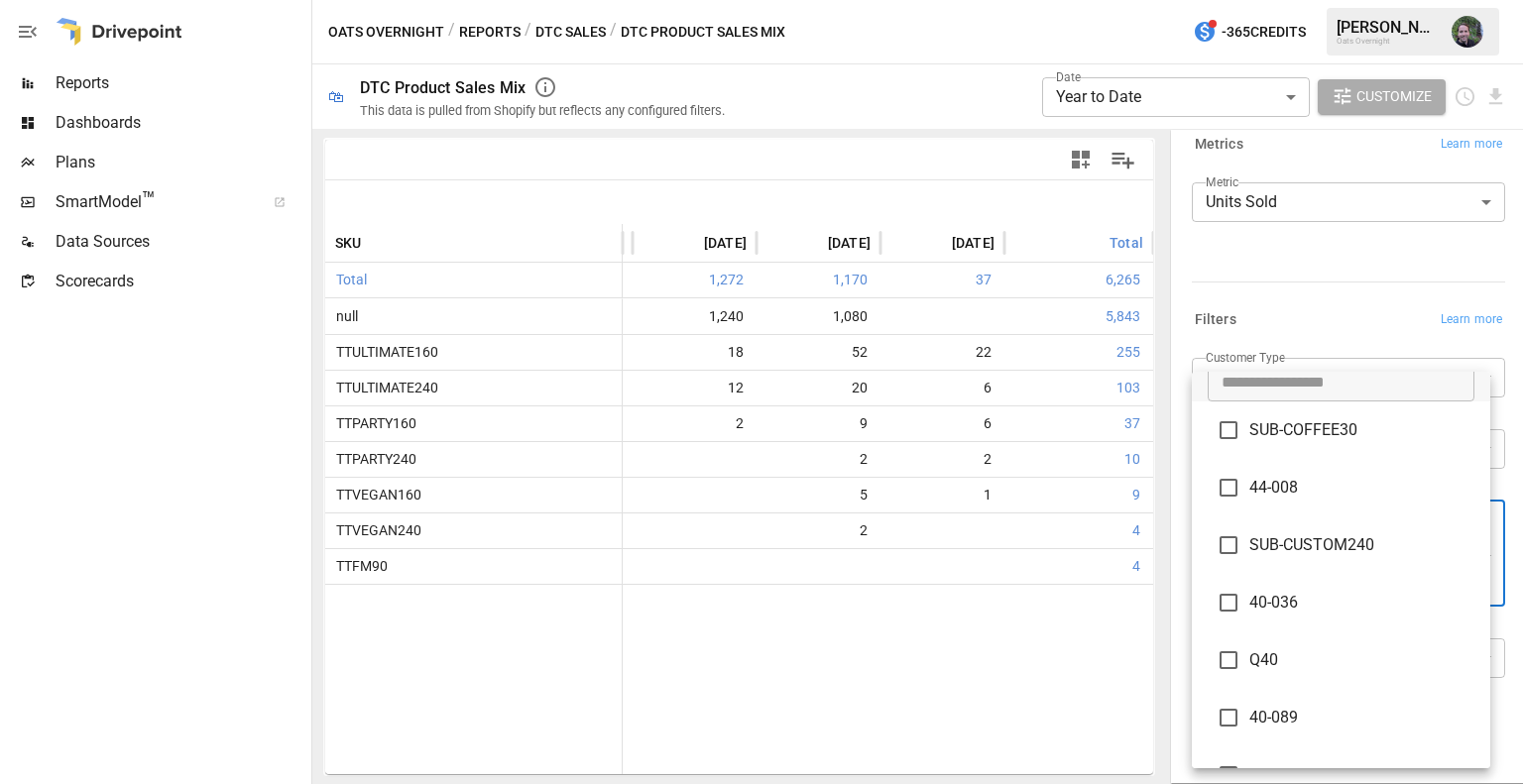 scroll, scrollTop: 8615, scrollLeft: 0, axis: vertical 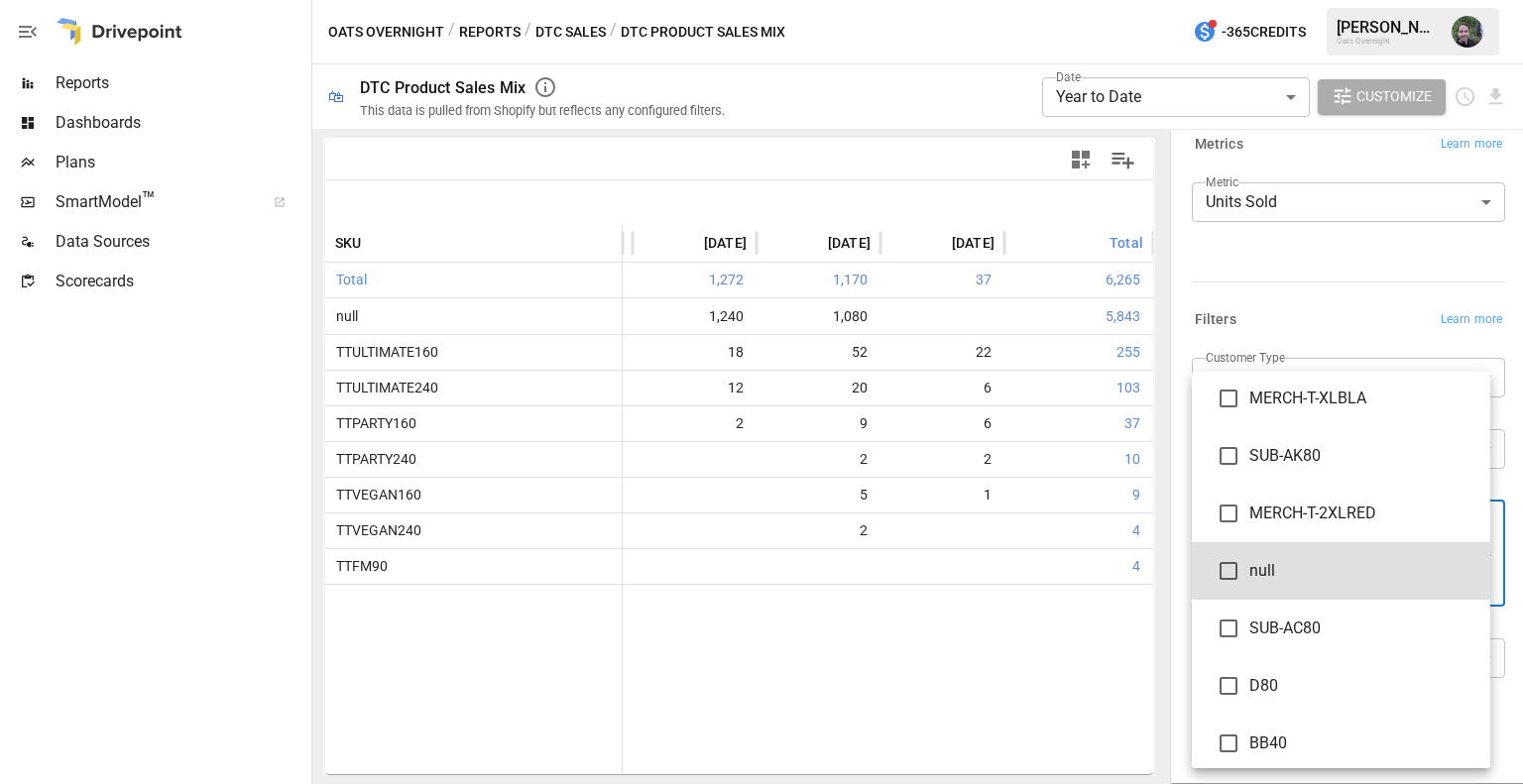 type 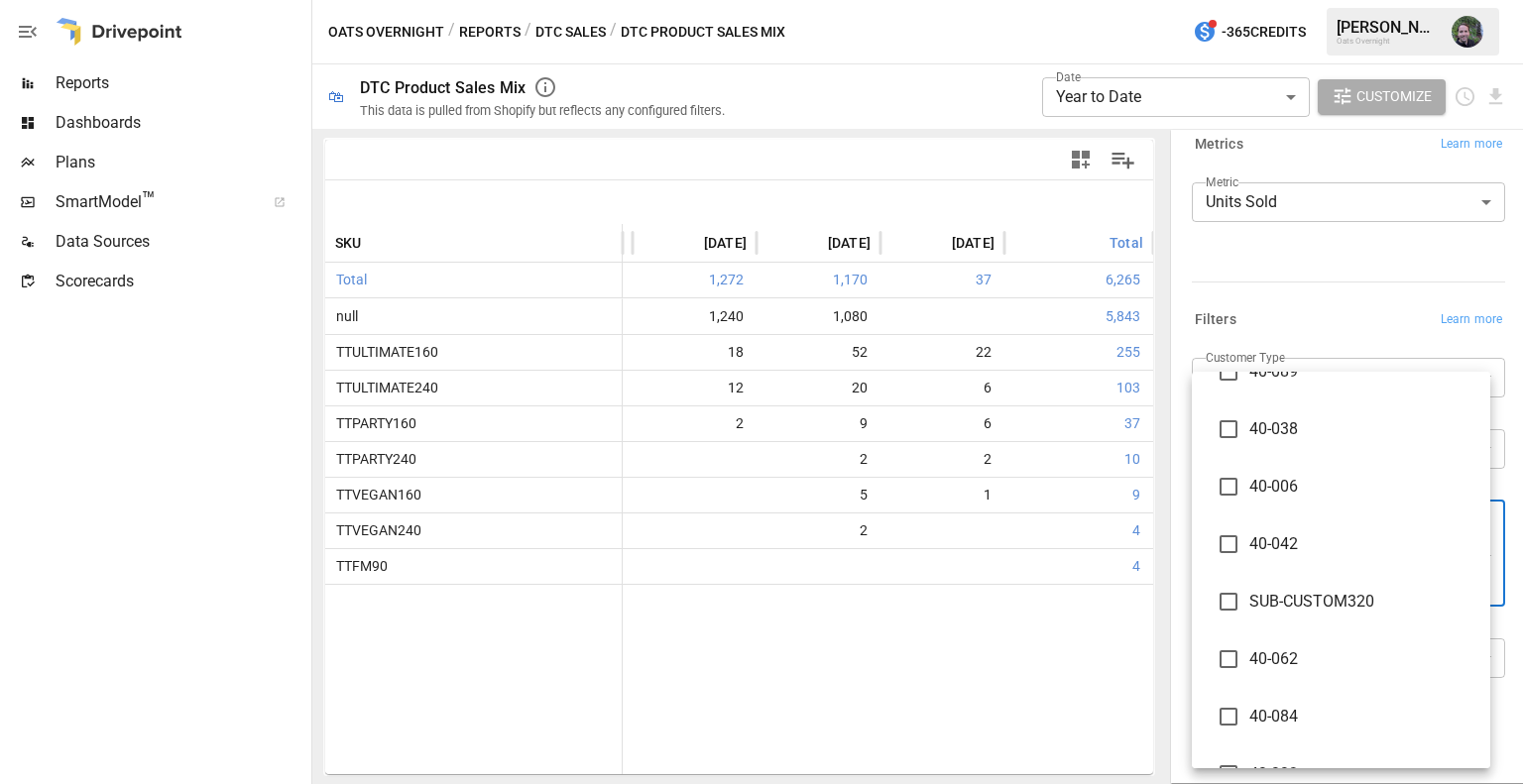 scroll, scrollTop: 0, scrollLeft: 0, axis: both 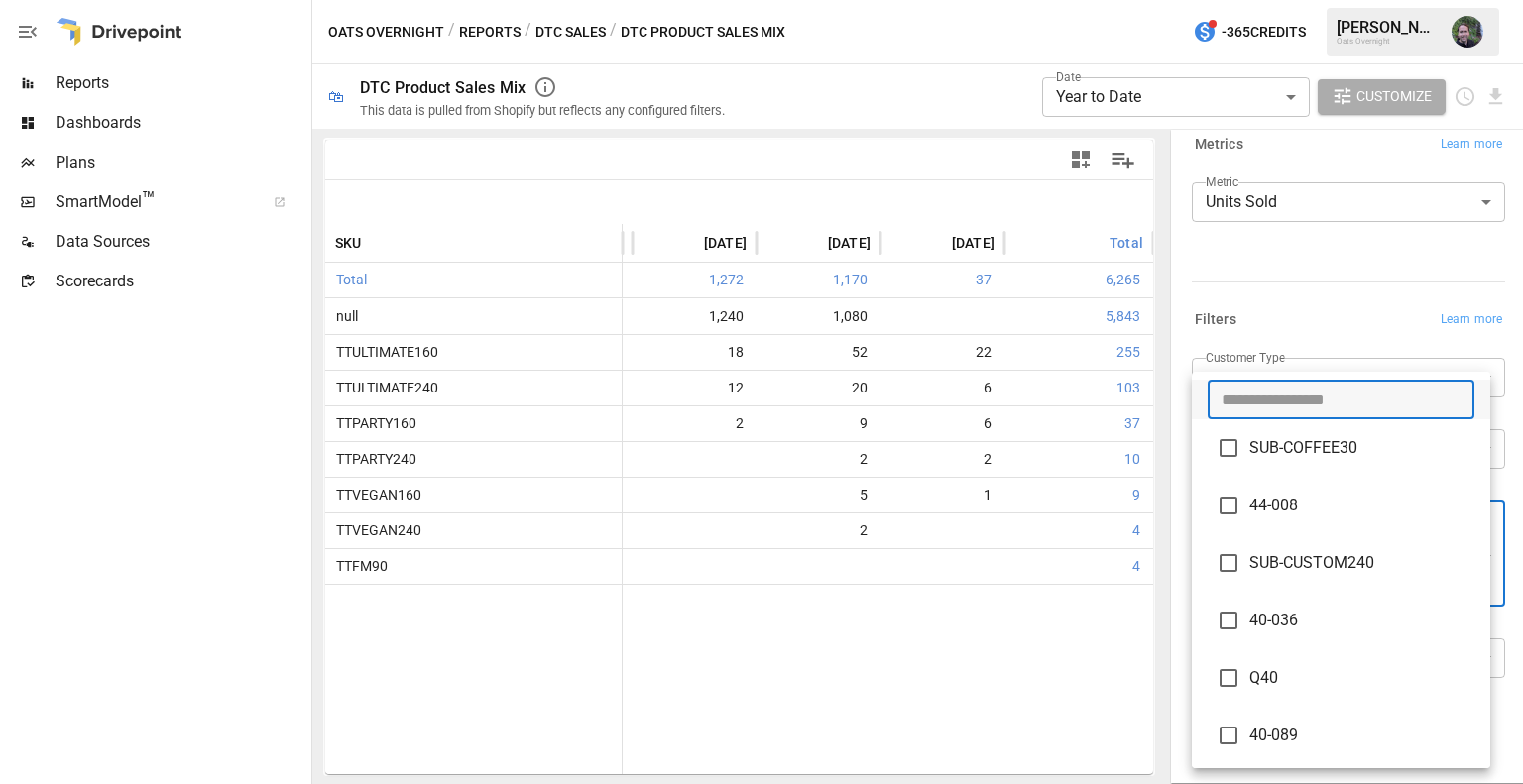 click at bounding box center (1341, 399) 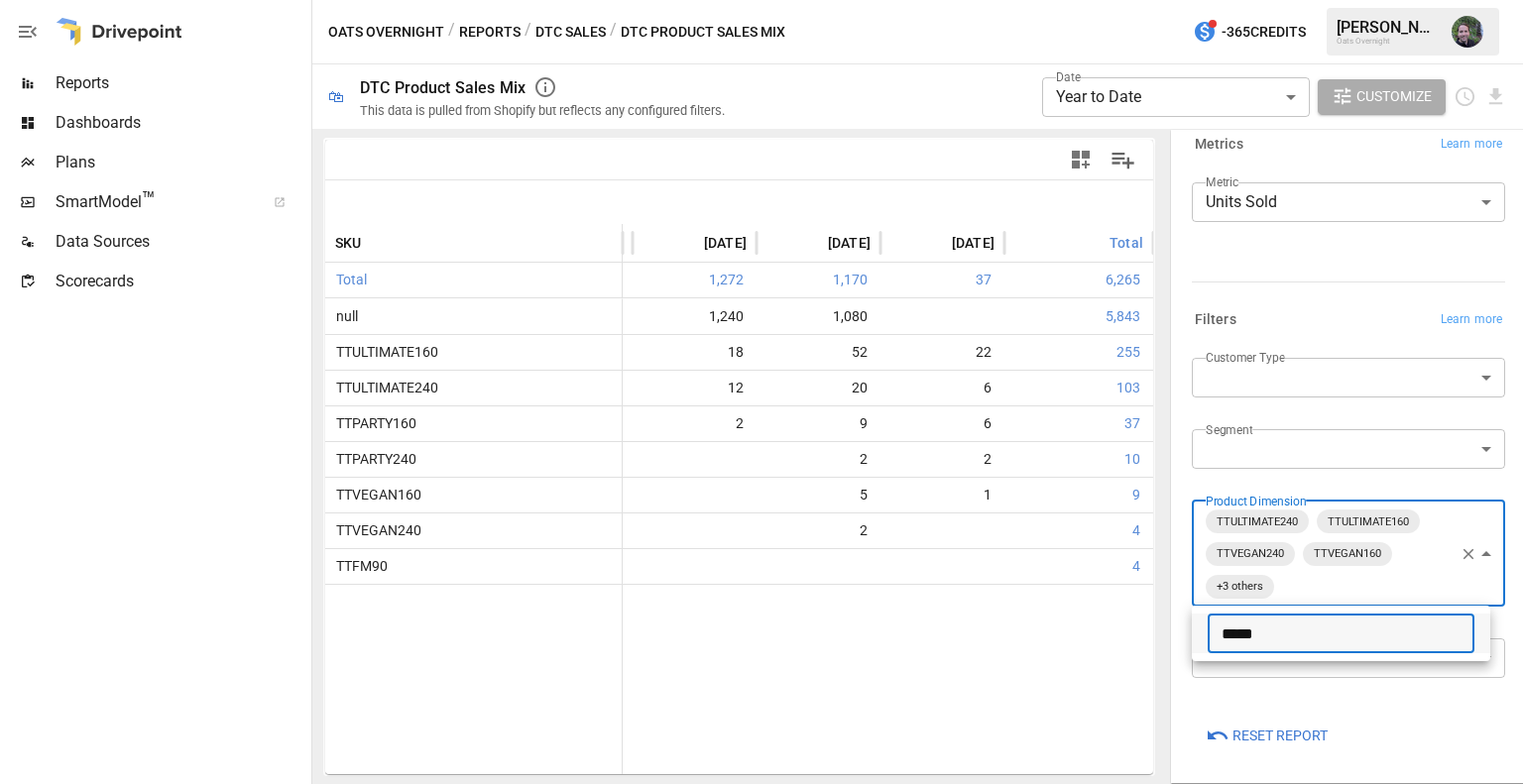 type on "*****" 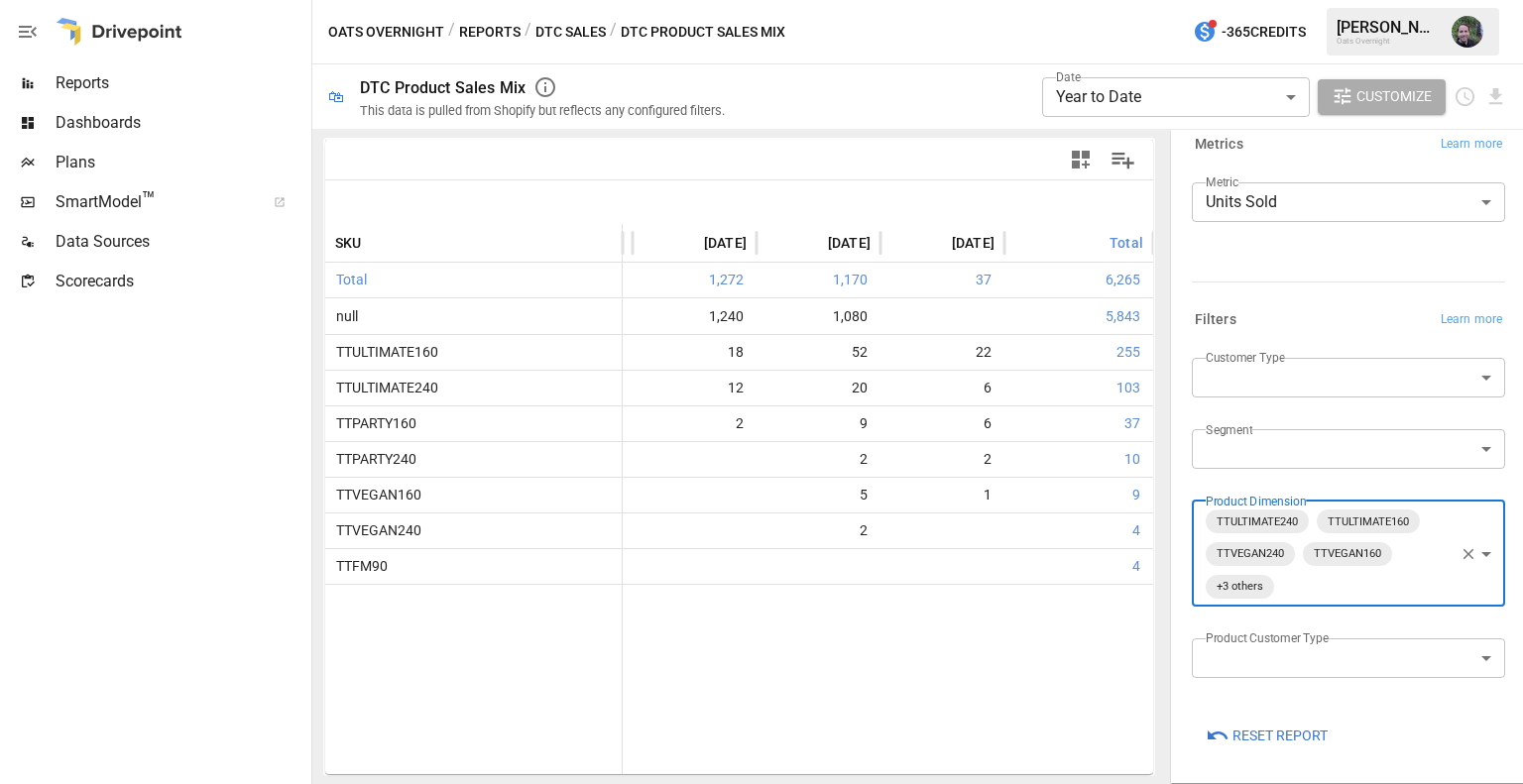 click on "**********" at bounding box center [762, 0] 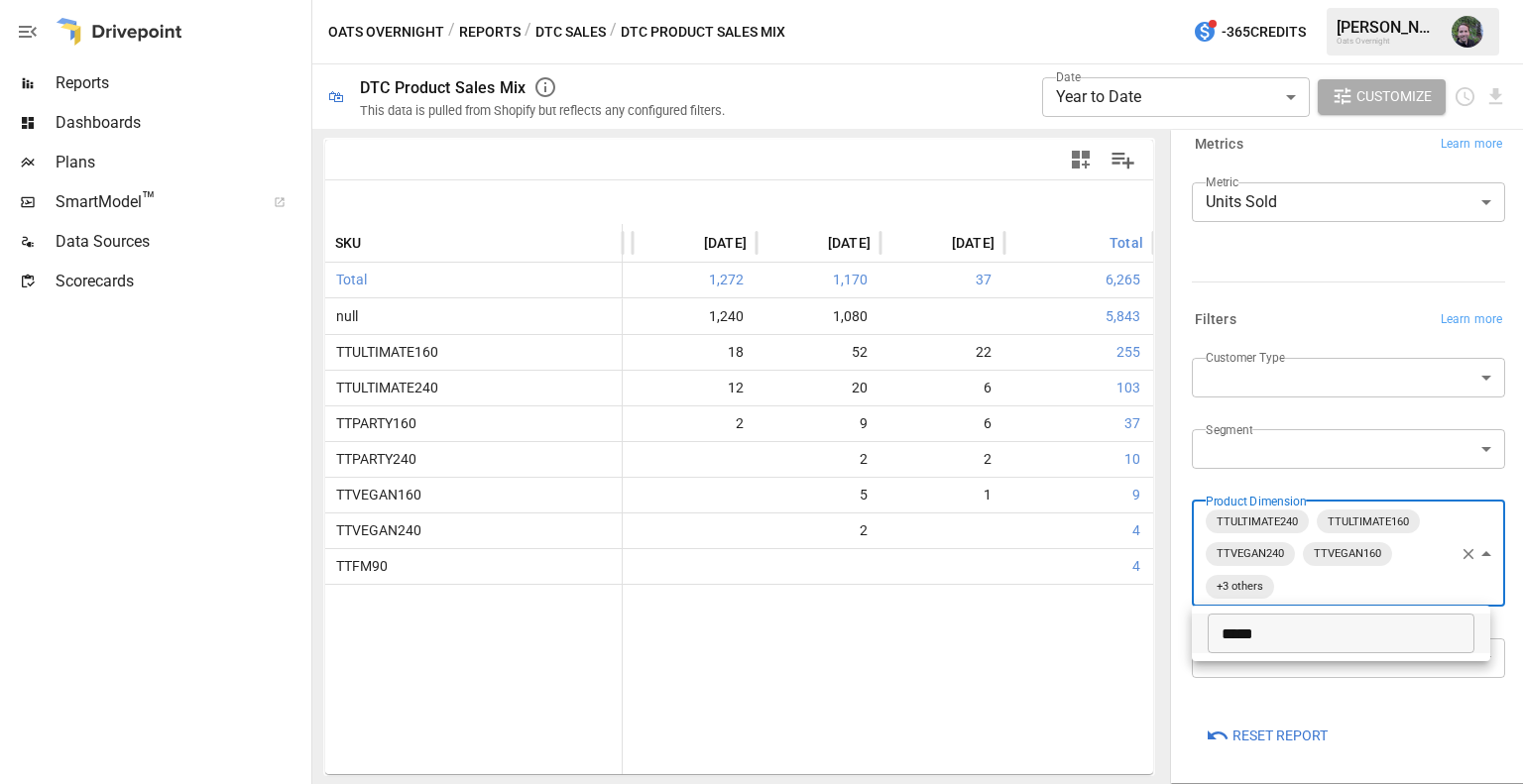 click on "*****" at bounding box center (1341, 633) 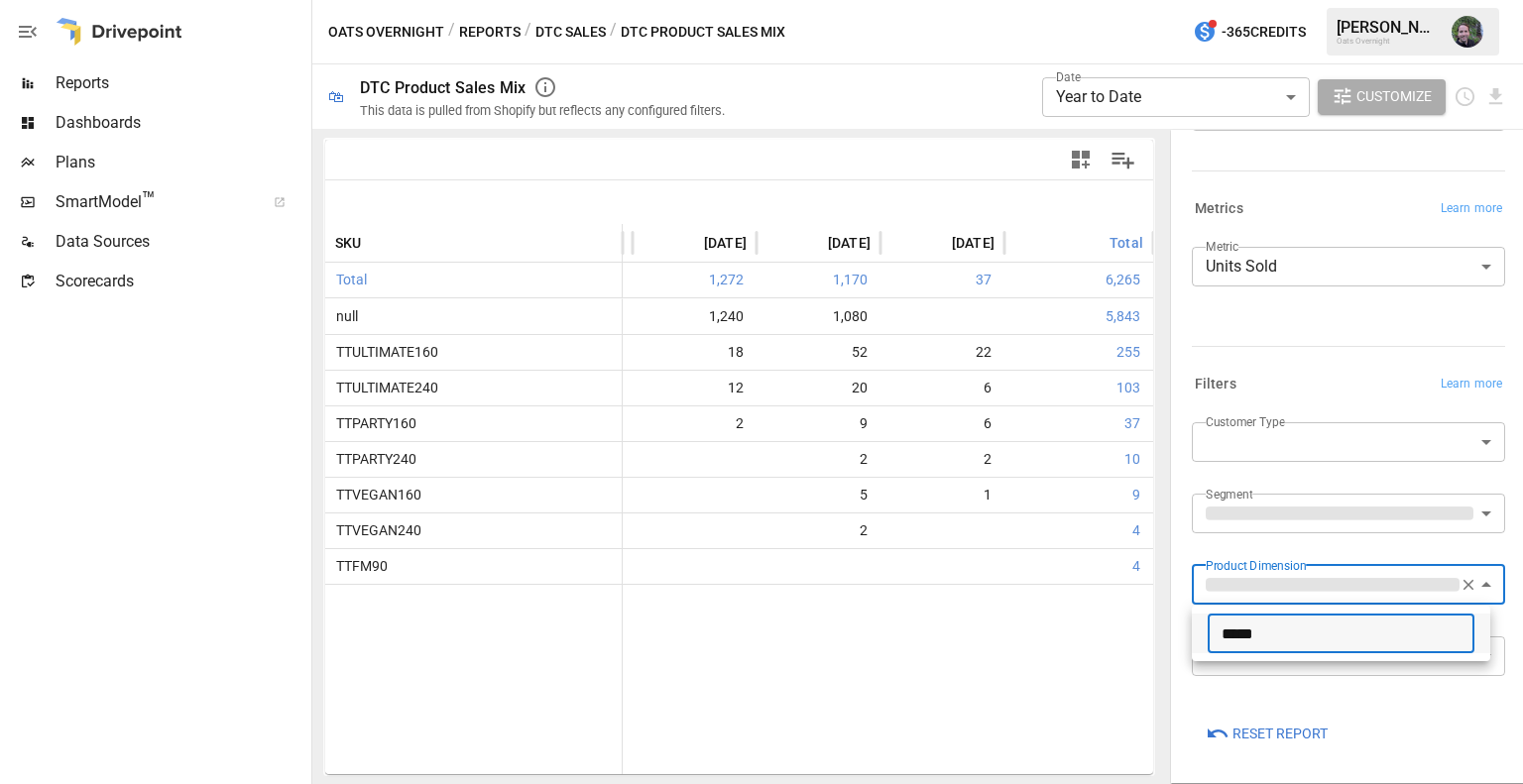 scroll, scrollTop: 181, scrollLeft: 0, axis: vertical 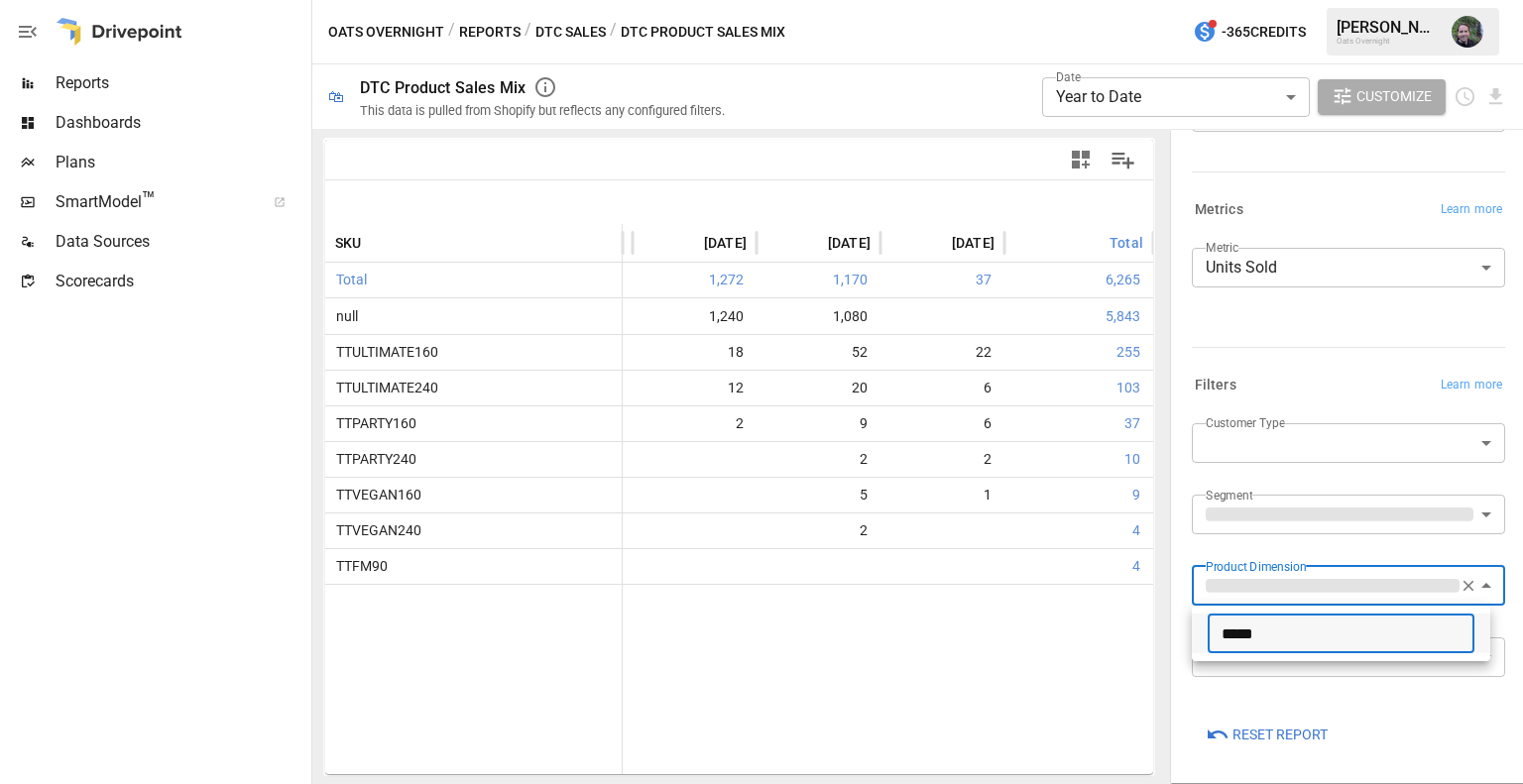 click on "*****" at bounding box center (1341, 633) 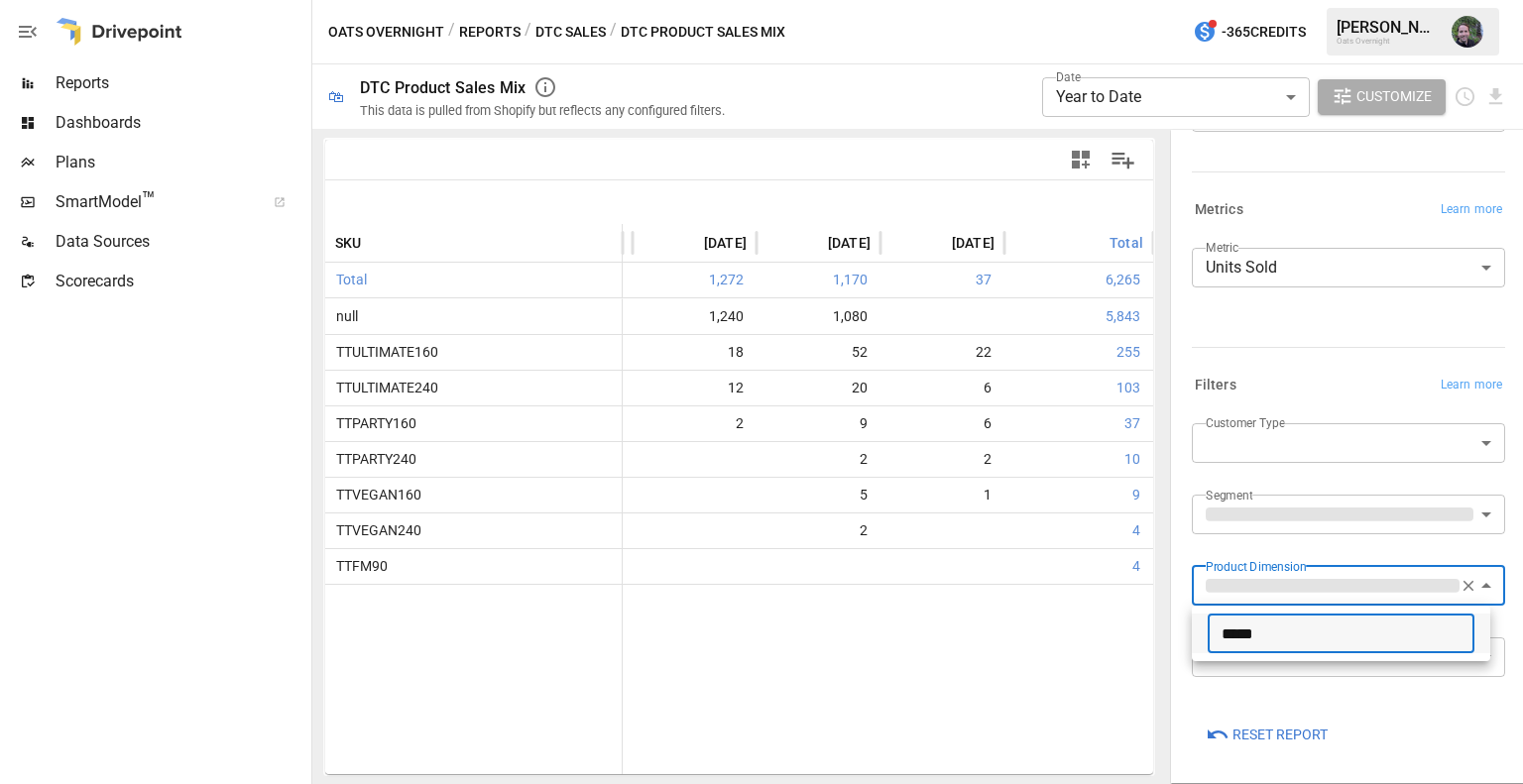 type 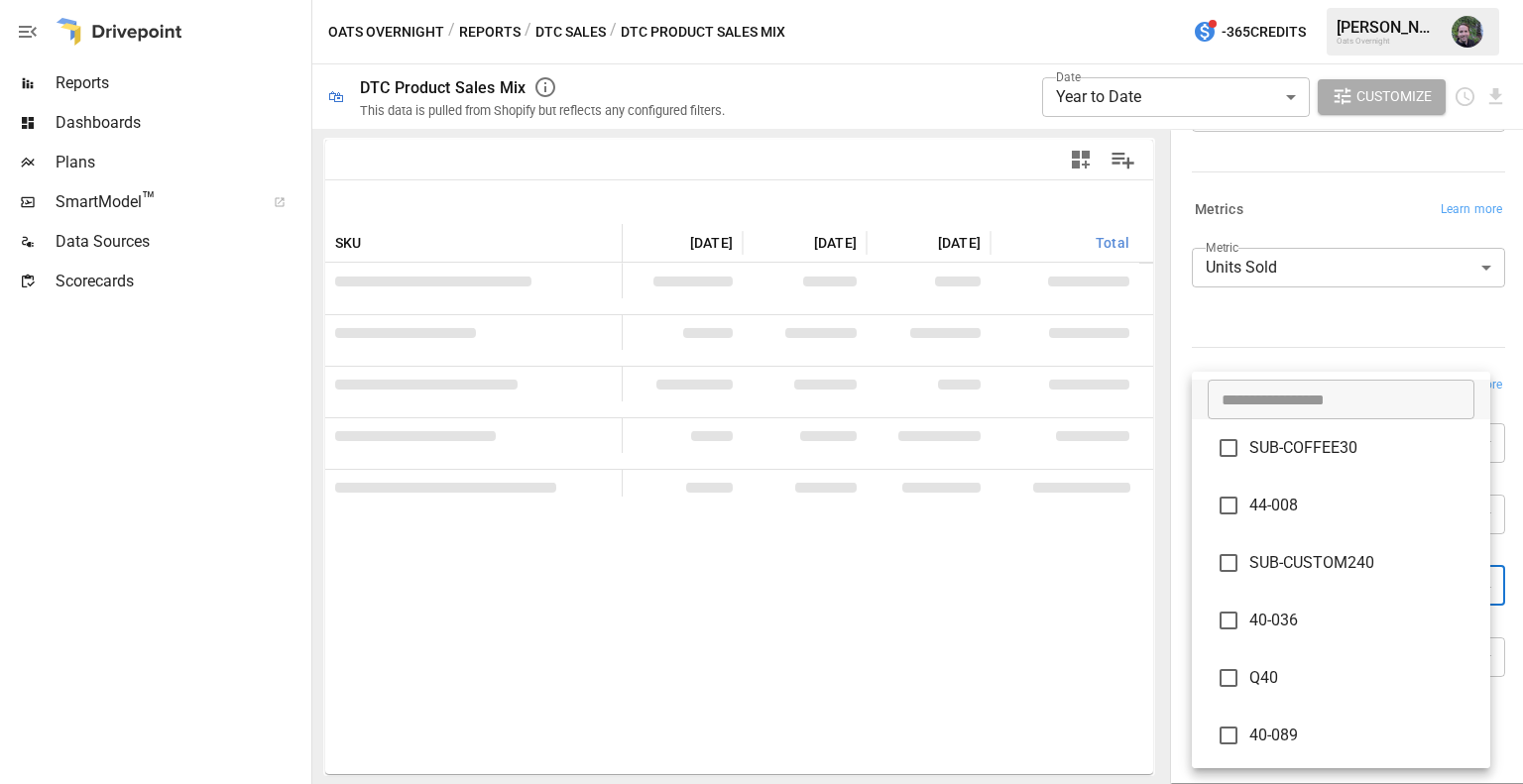 type 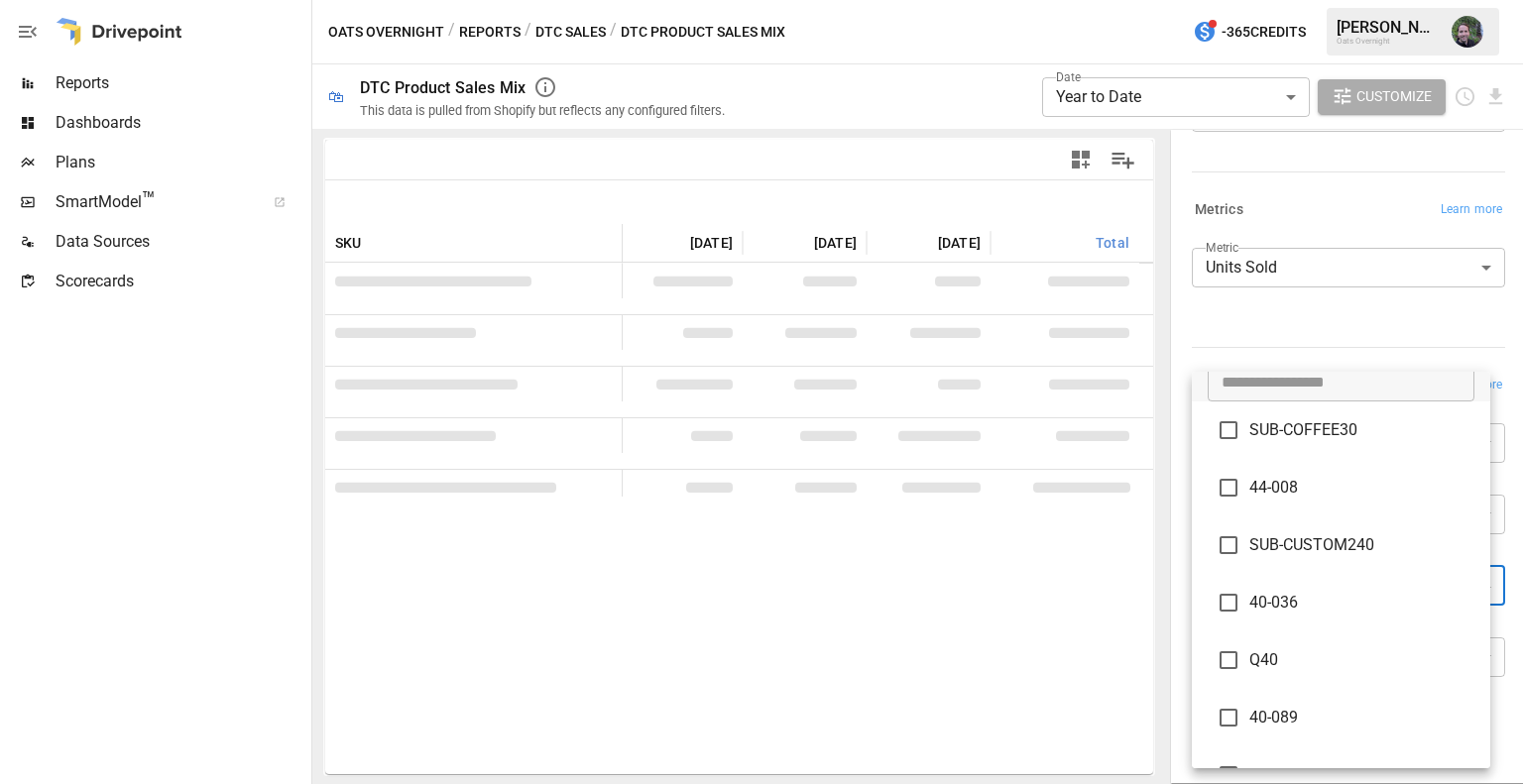 scroll, scrollTop: 8615, scrollLeft: 0, axis: vertical 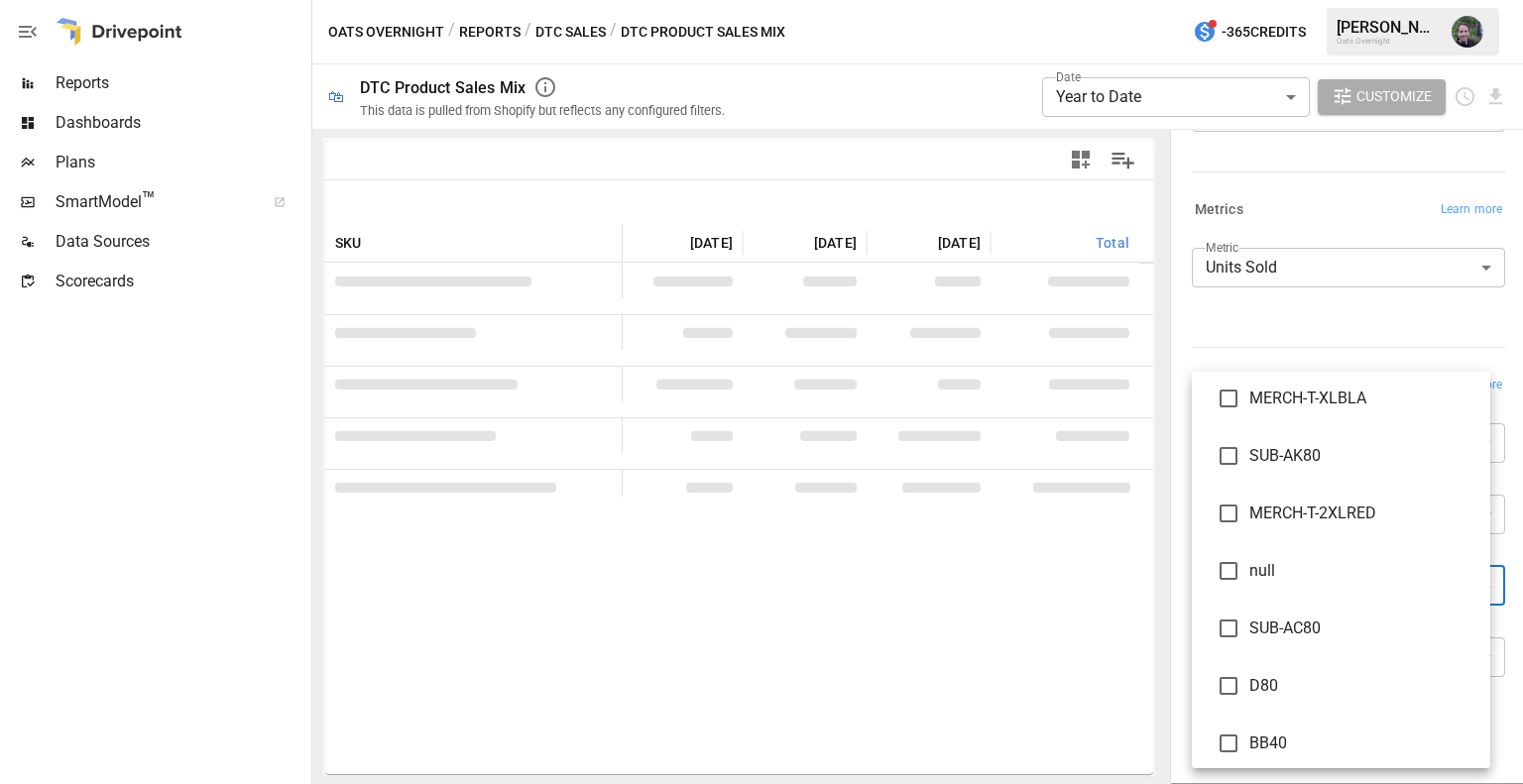 type 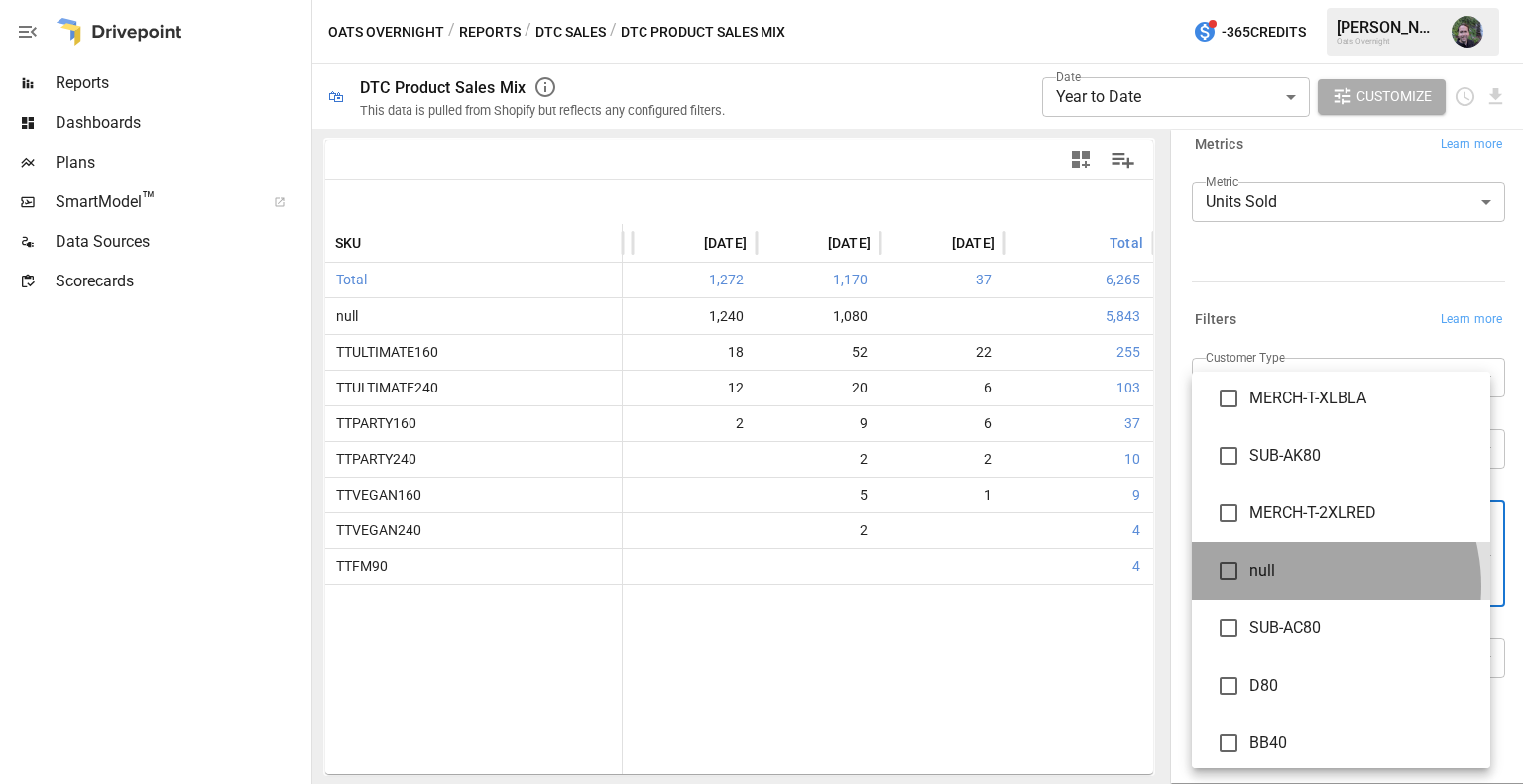 click on "null" at bounding box center [1341, 571] 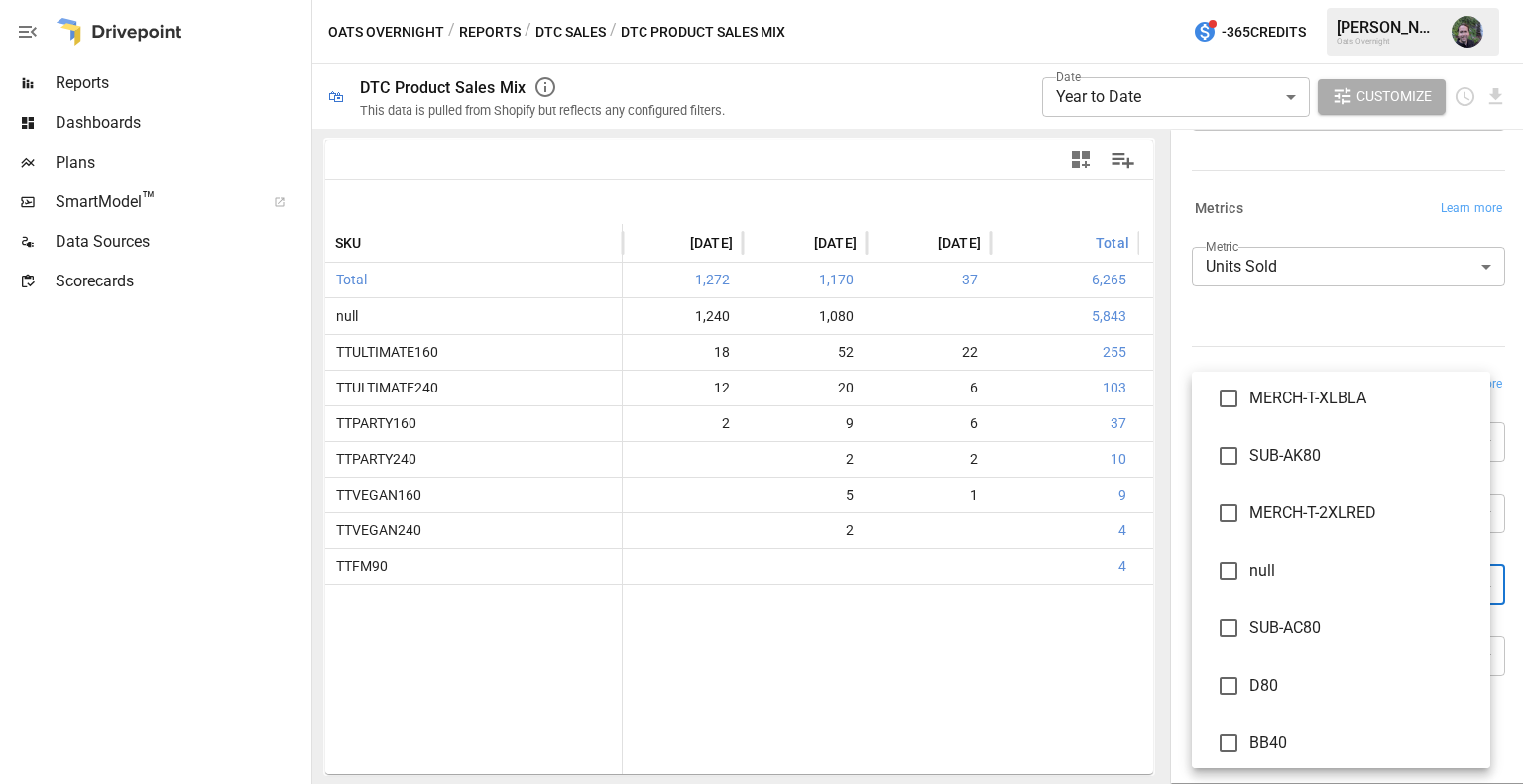 scroll, scrollTop: 247, scrollLeft: 0, axis: vertical 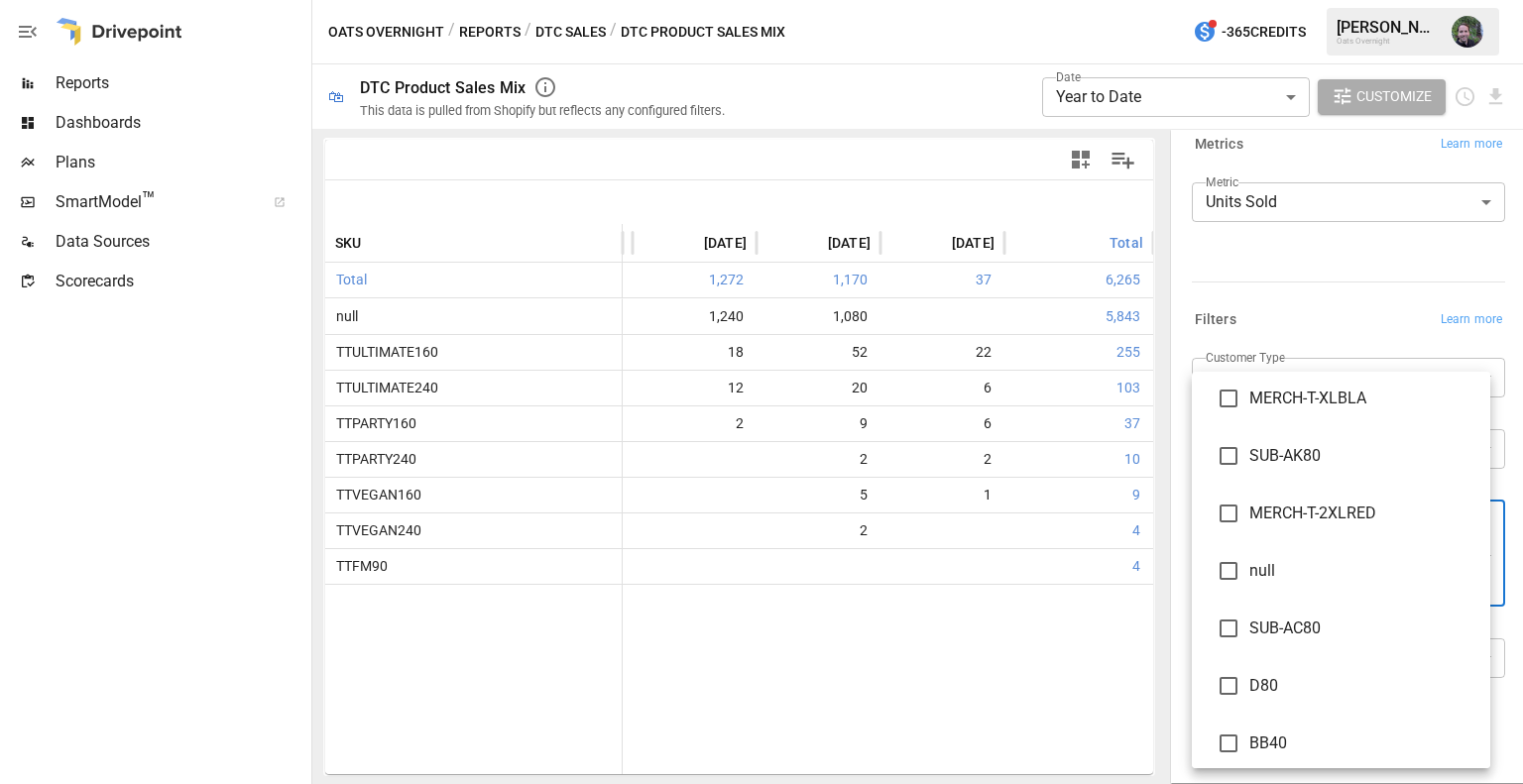 click on "null" at bounding box center [1361, 571] 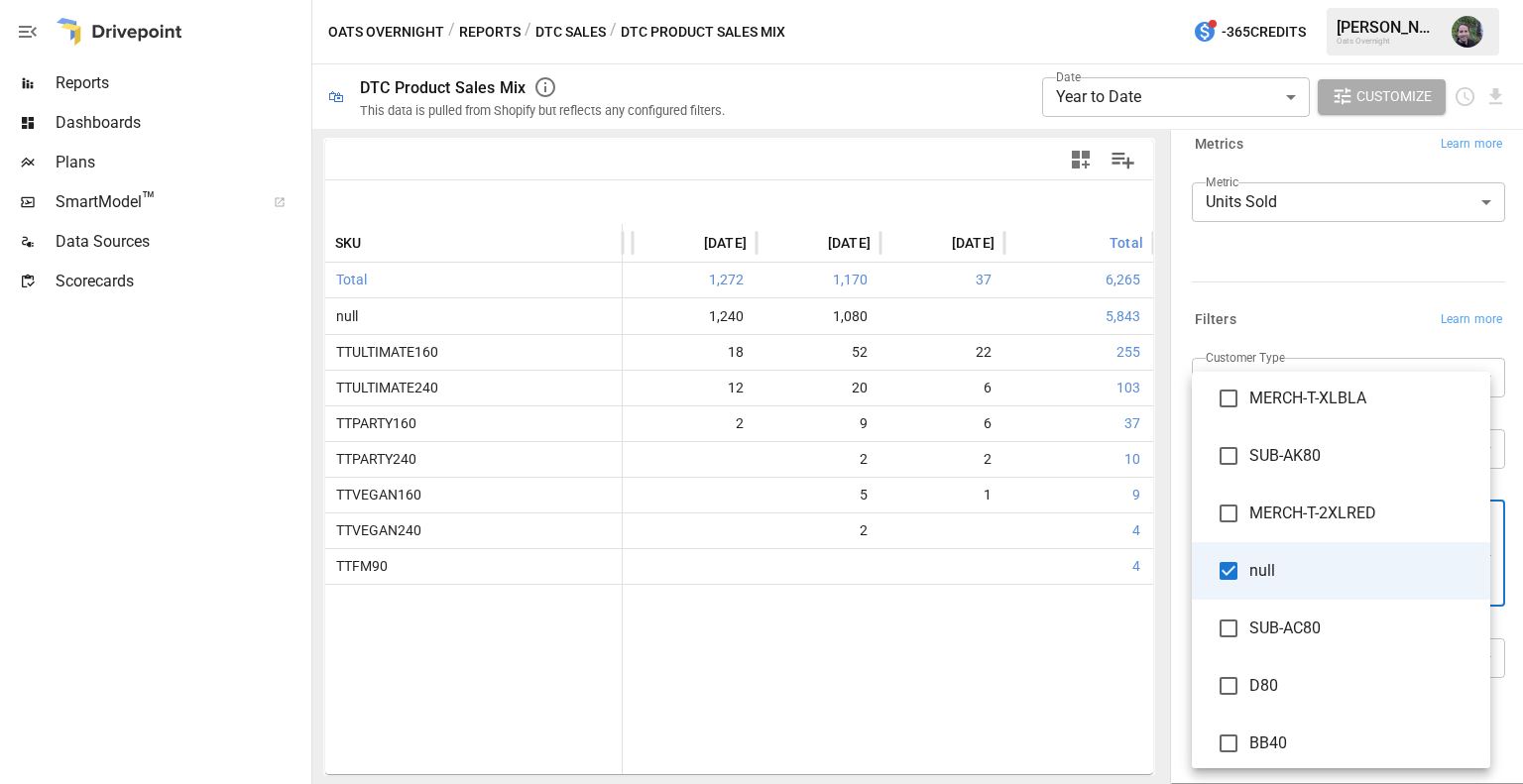 scroll, scrollTop: 247, scrollLeft: 0, axis: vertical 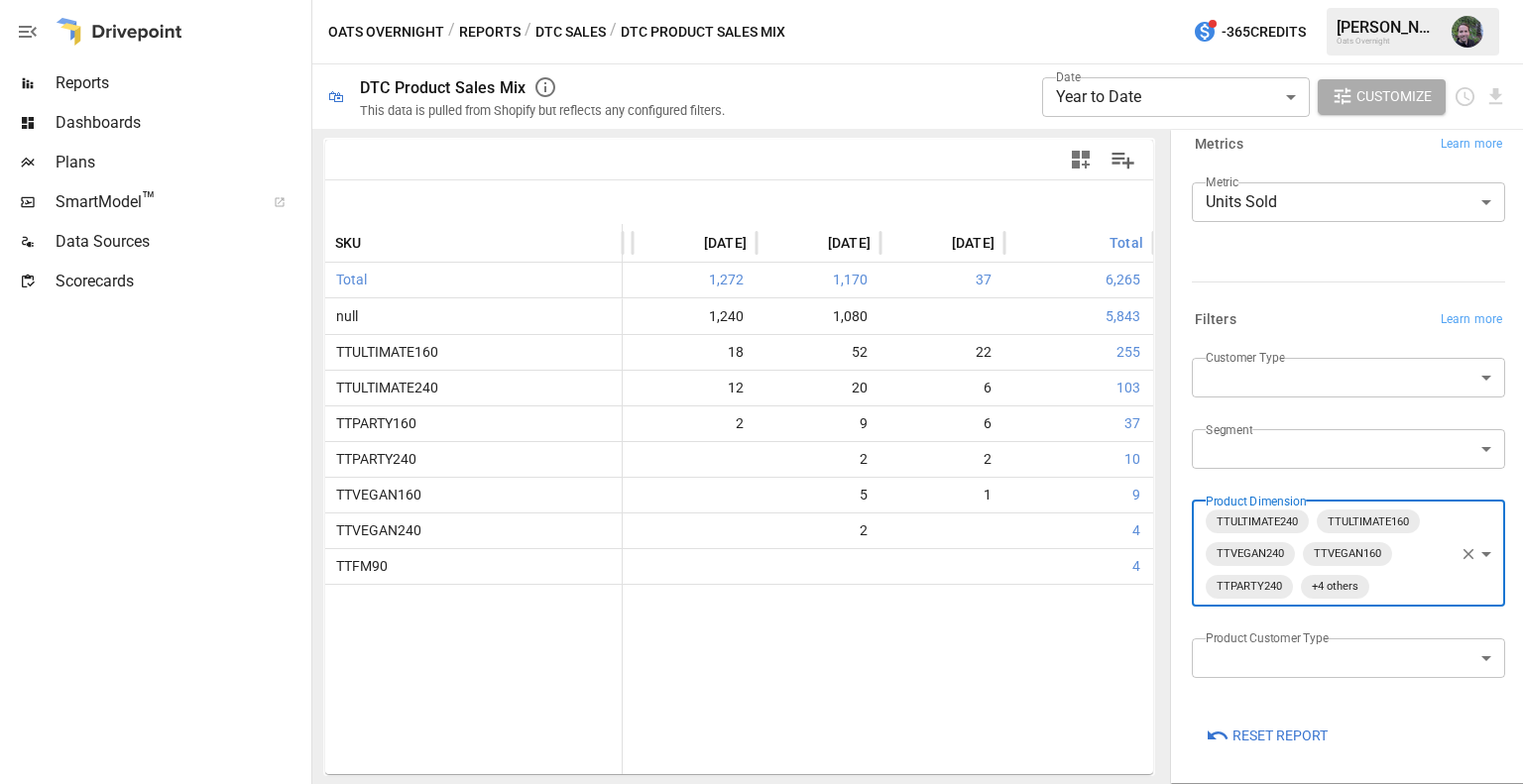 click on "**********" at bounding box center (762, 0) 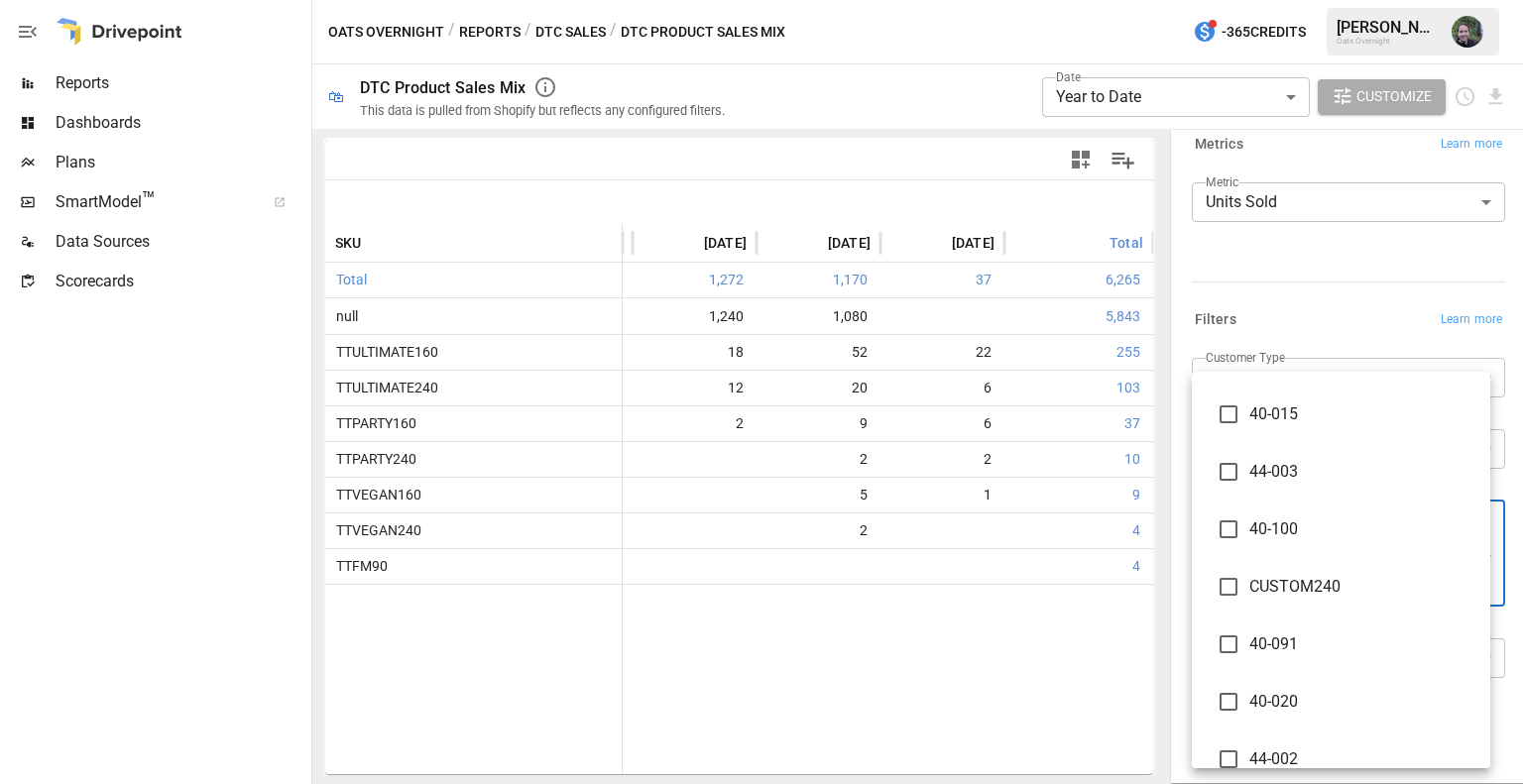 scroll, scrollTop: 0, scrollLeft: 0, axis: both 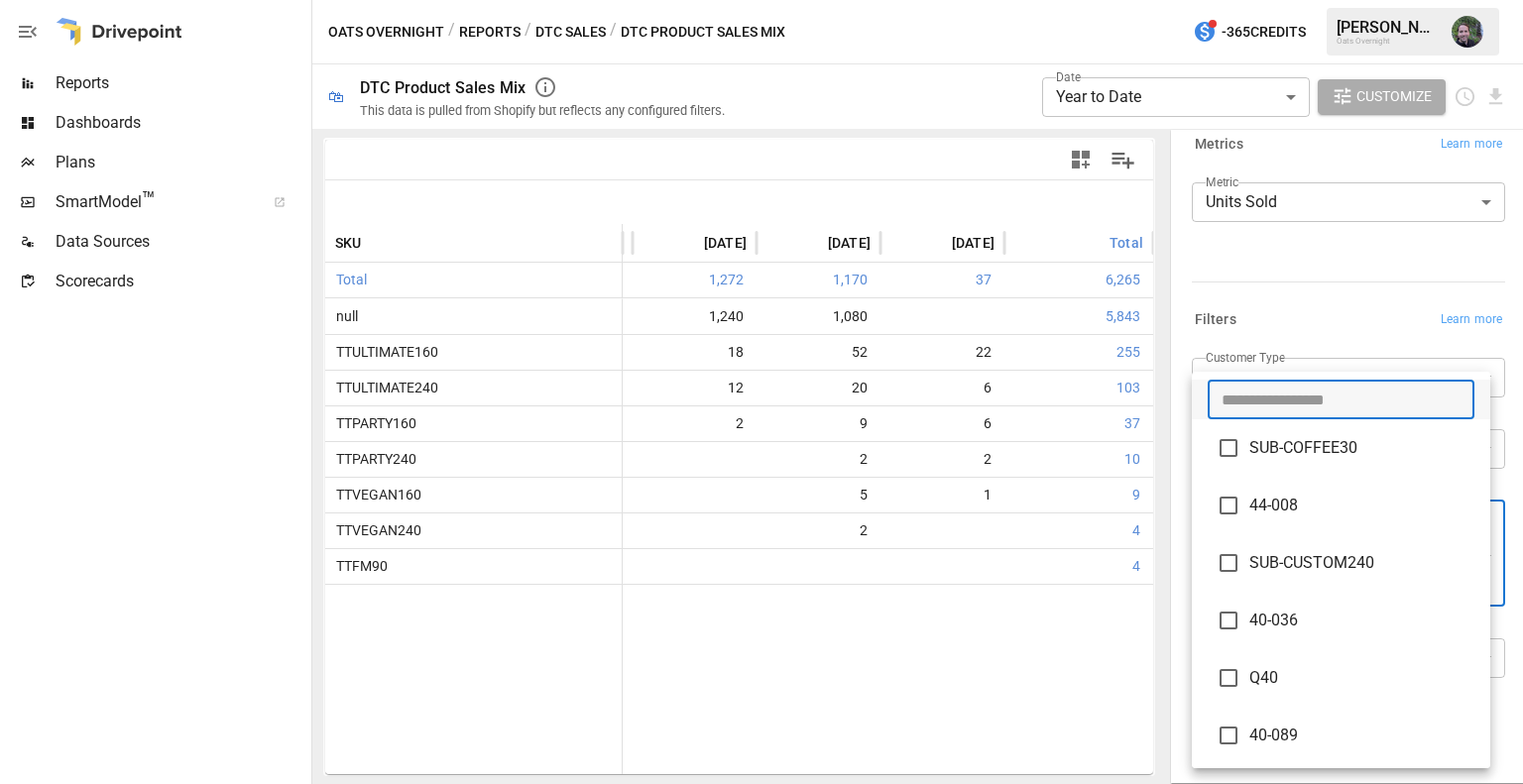 click at bounding box center [1341, 399] 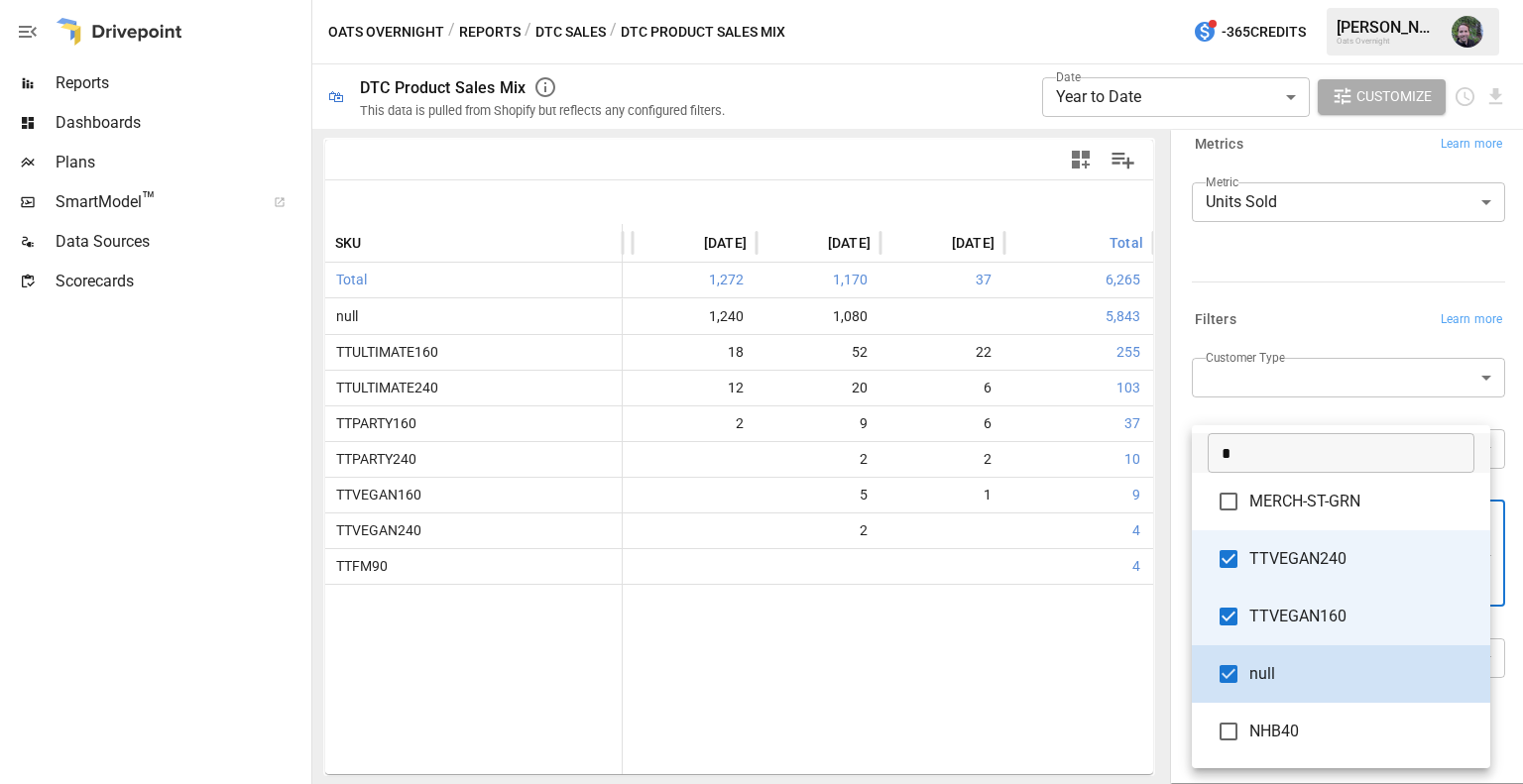 type 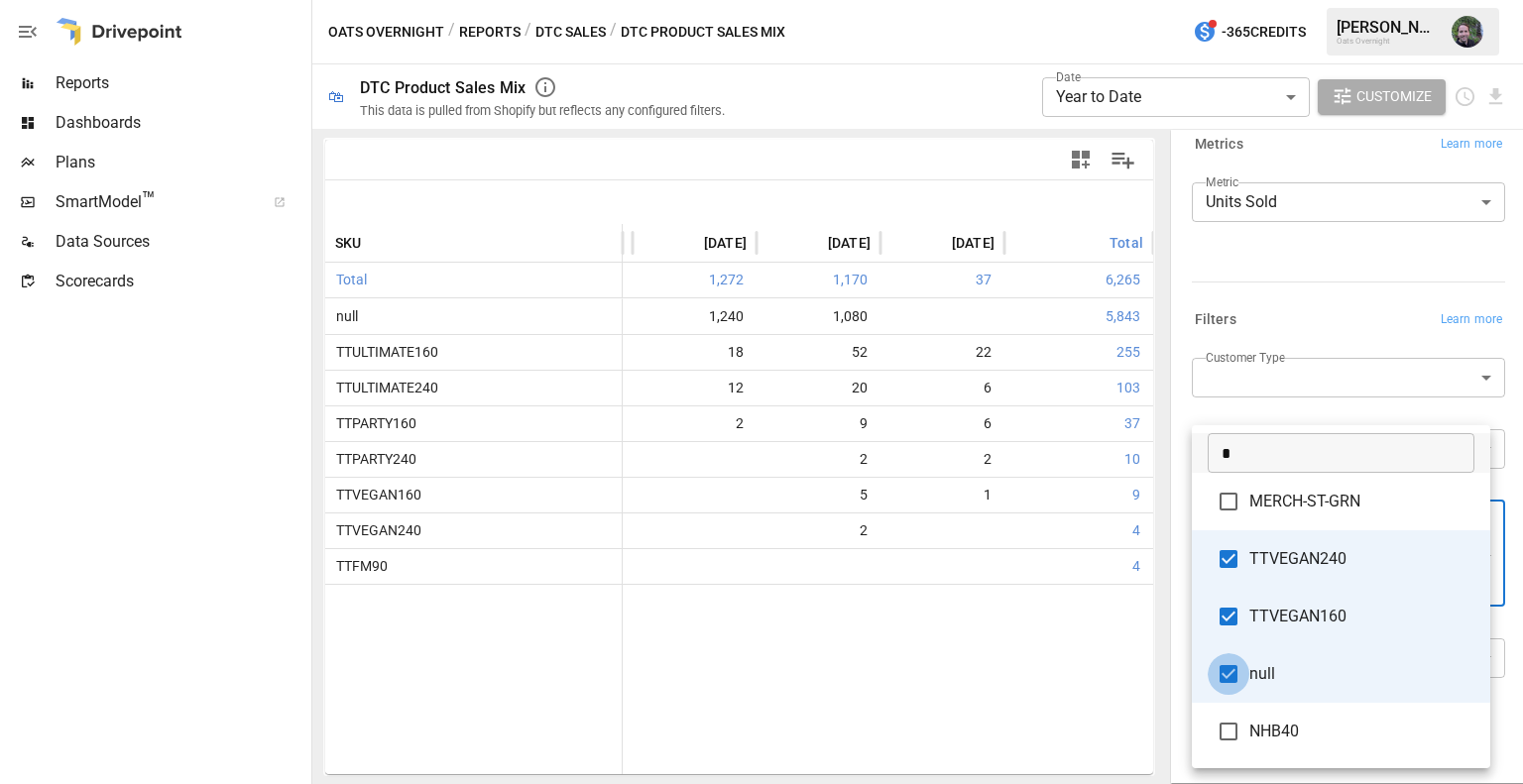 type on "**********" 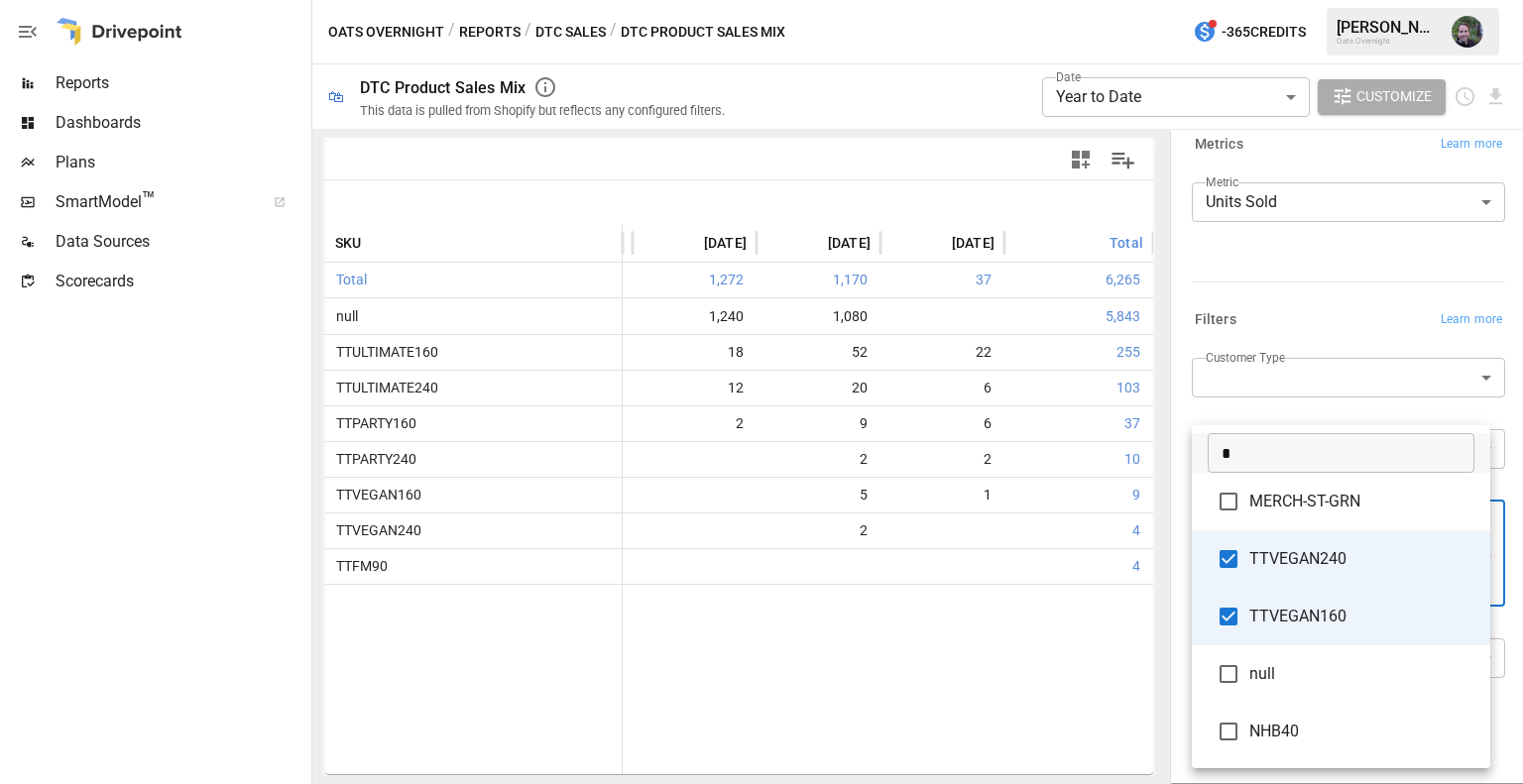 click at bounding box center [762, 392] 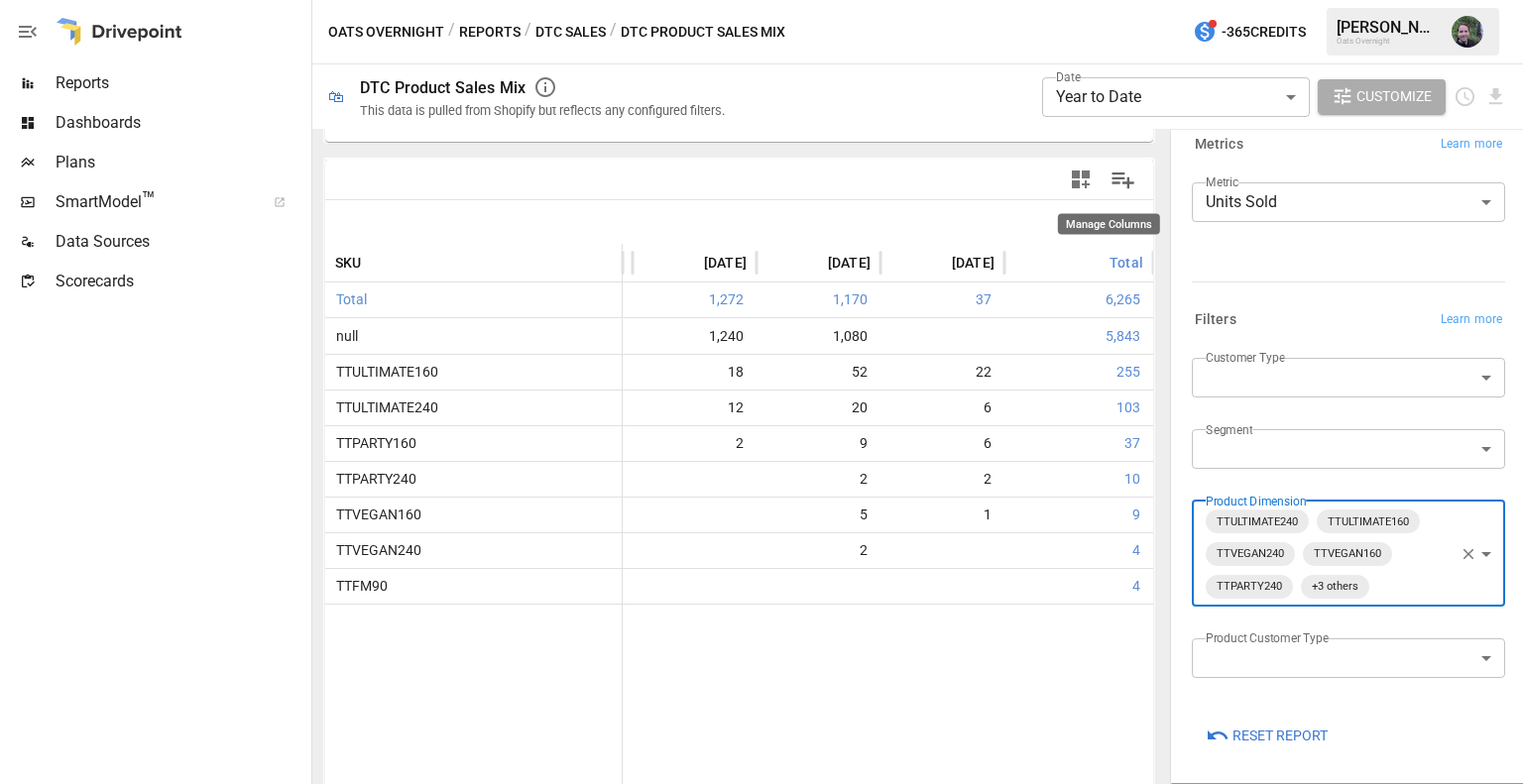 click 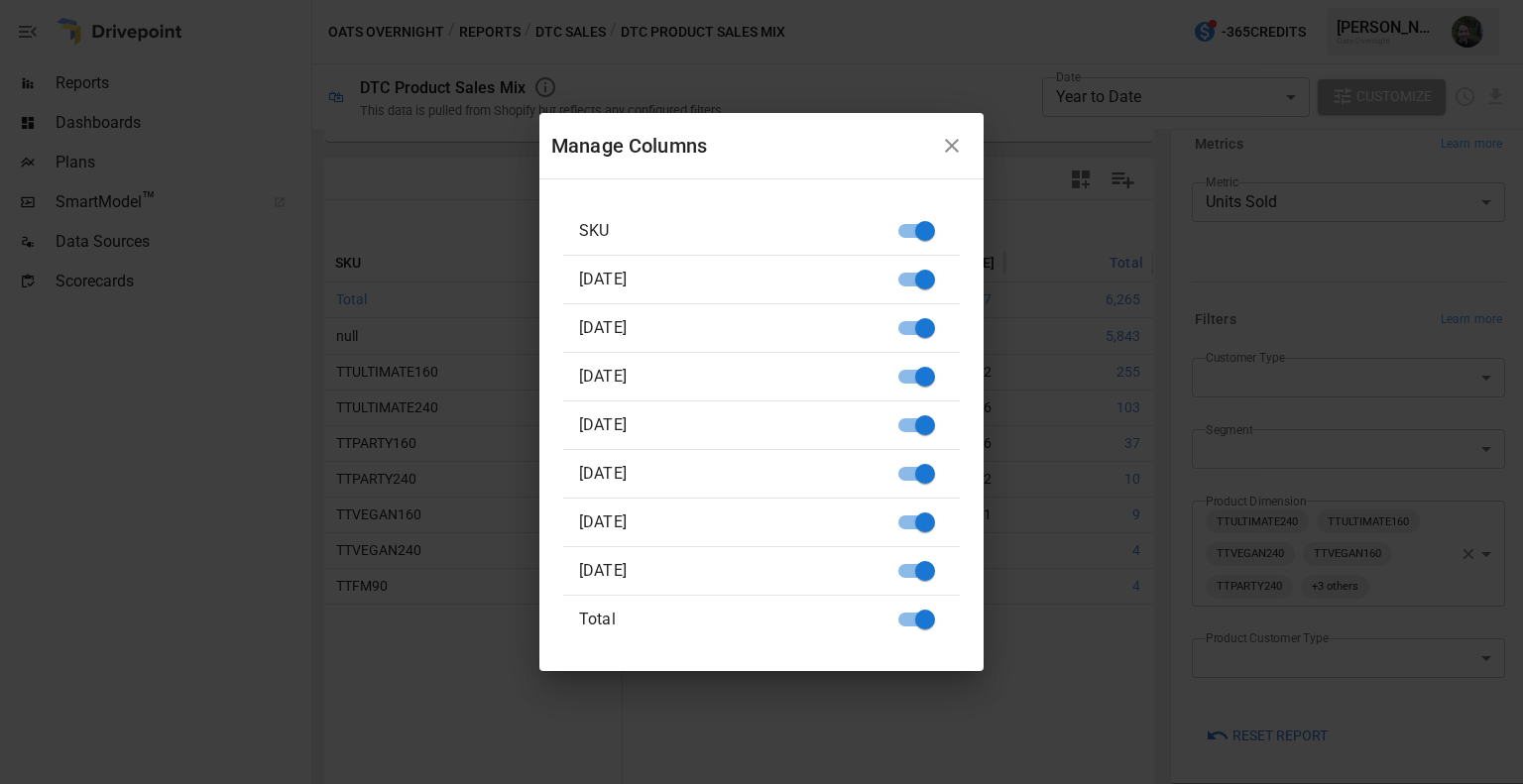 click 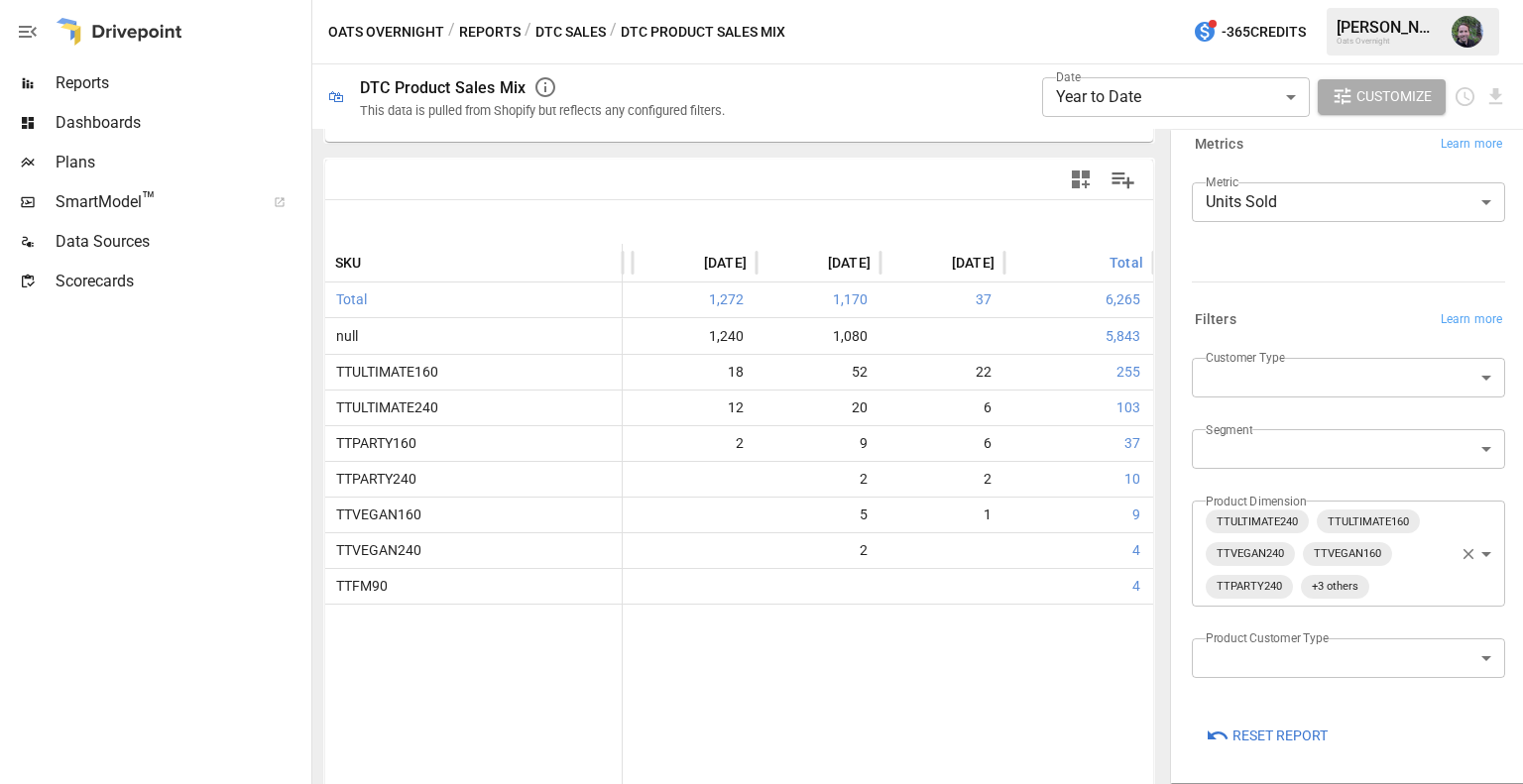 click at bounding box center [1081, 179] 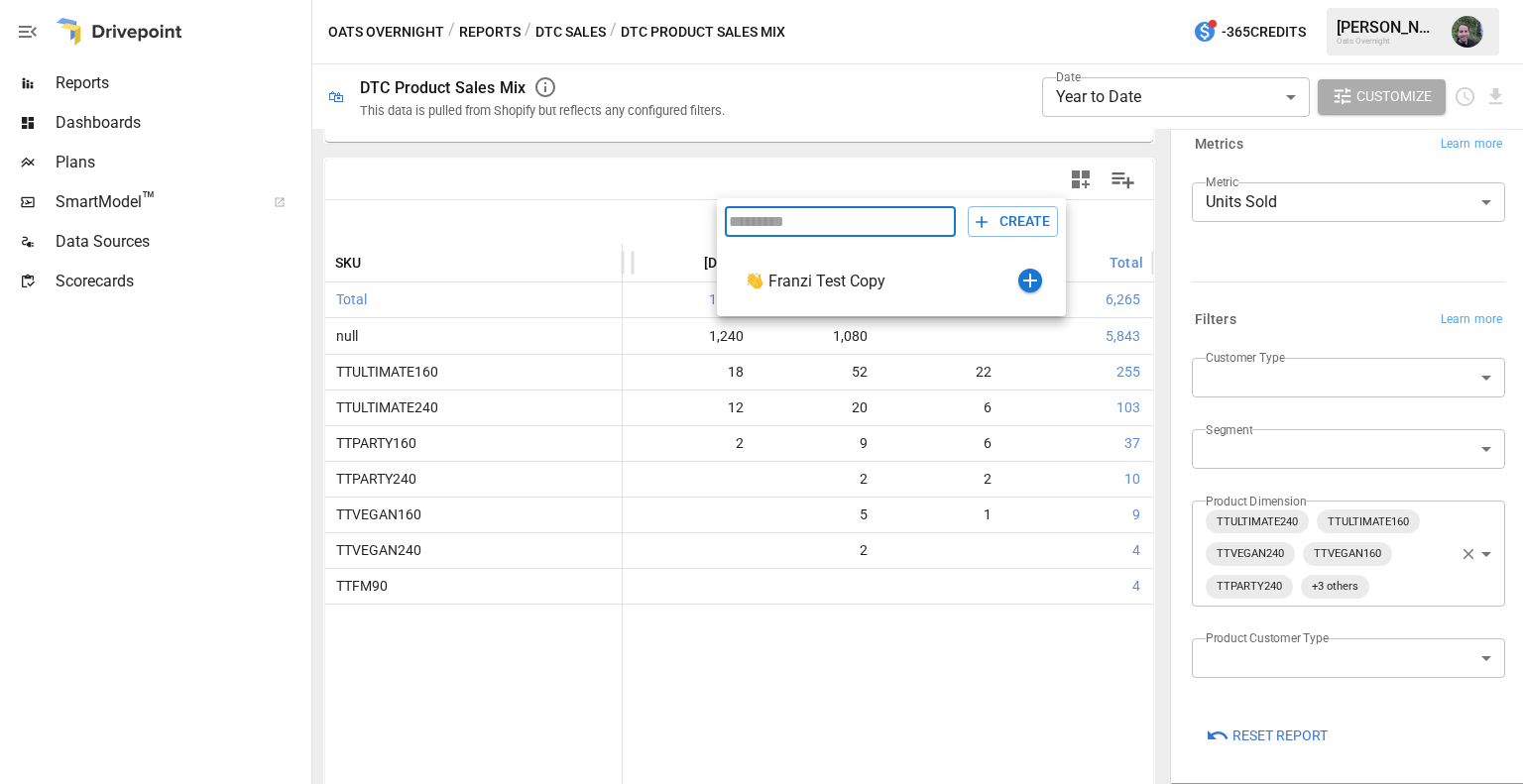 click at bounding box center [762, 392] 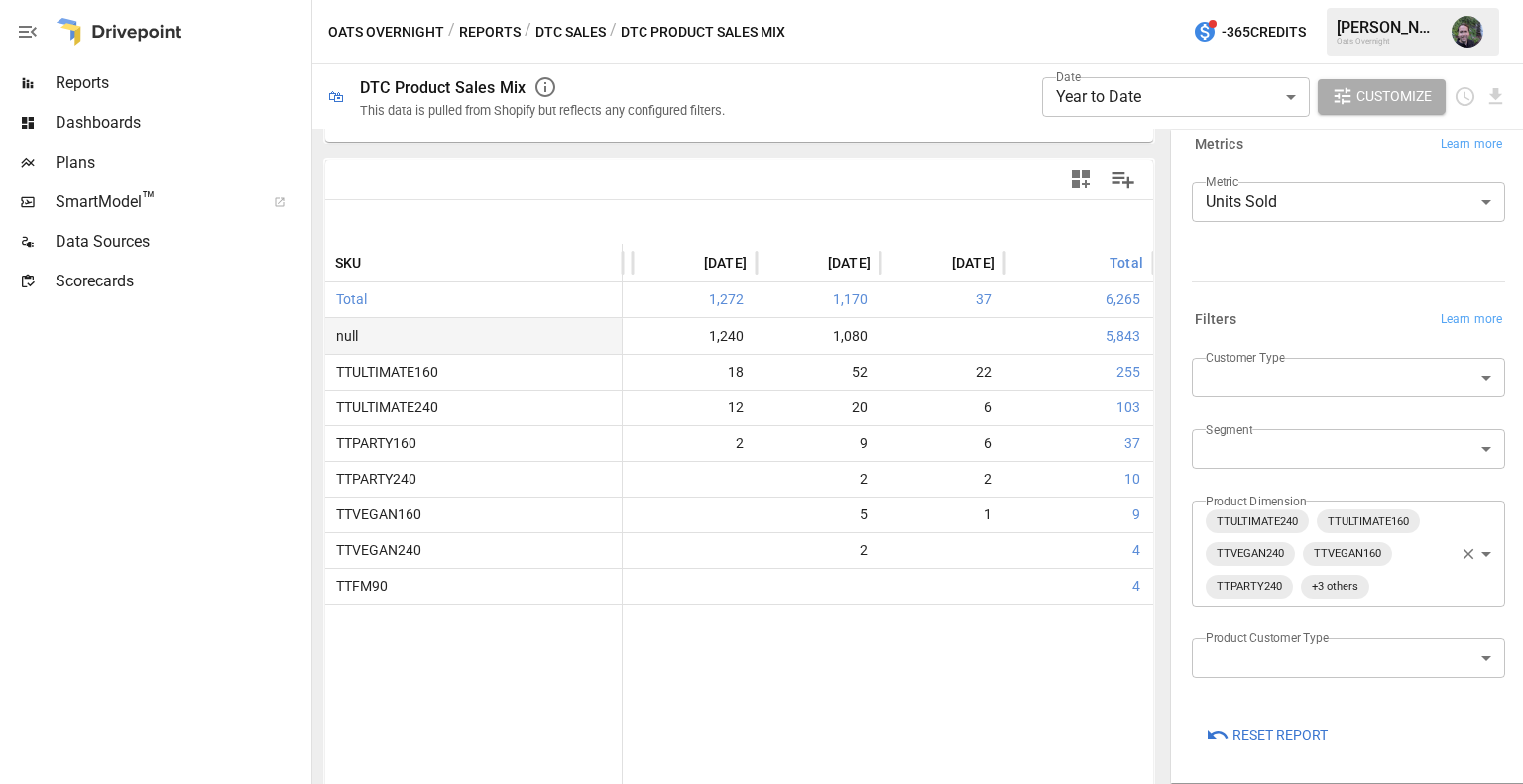 drag, startPoint x: 407, startPoint y: 331, endPoint x: 390, endPoint y: 343, distance: 20.808652 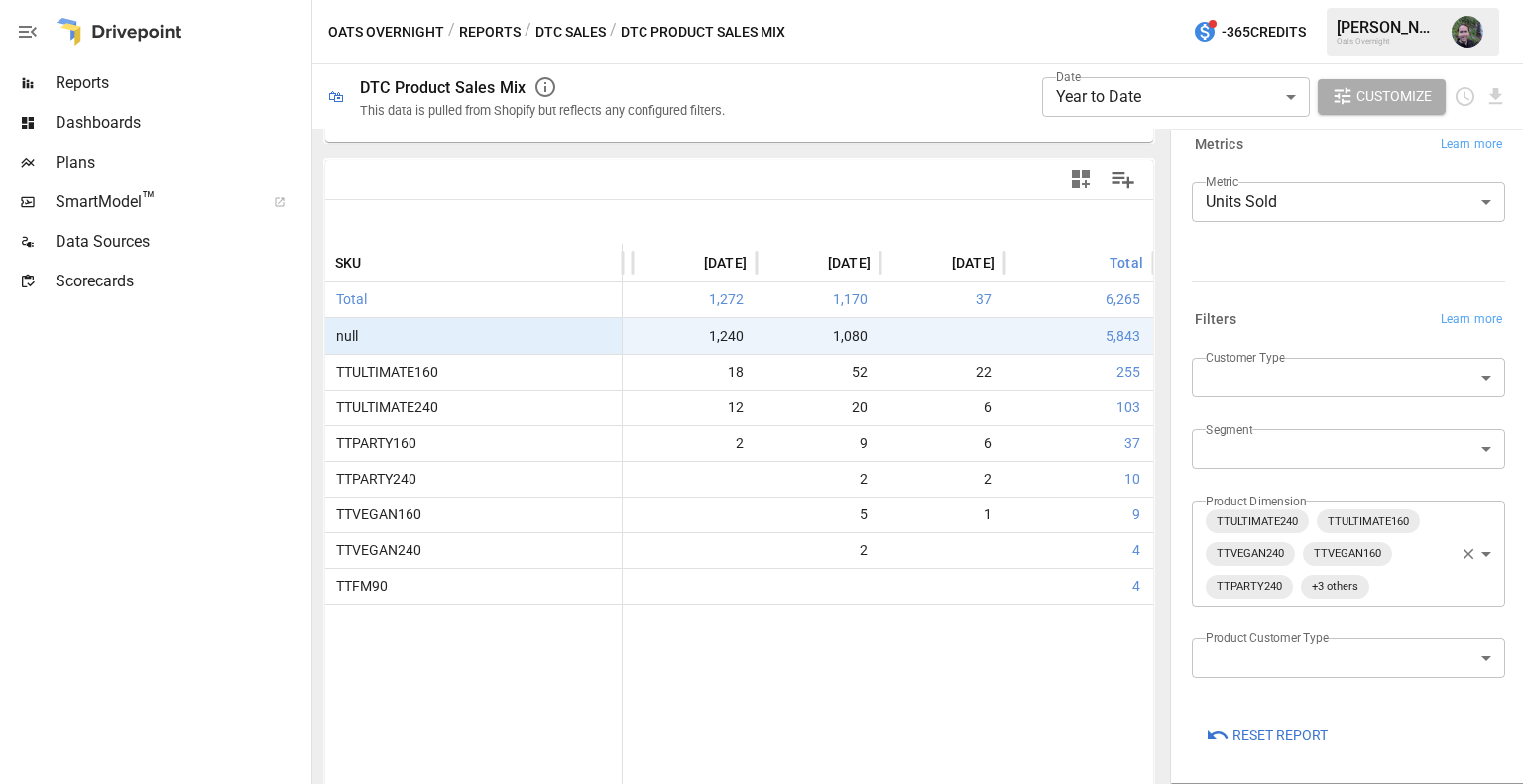 click on "null" at bounding box center (474, 336) 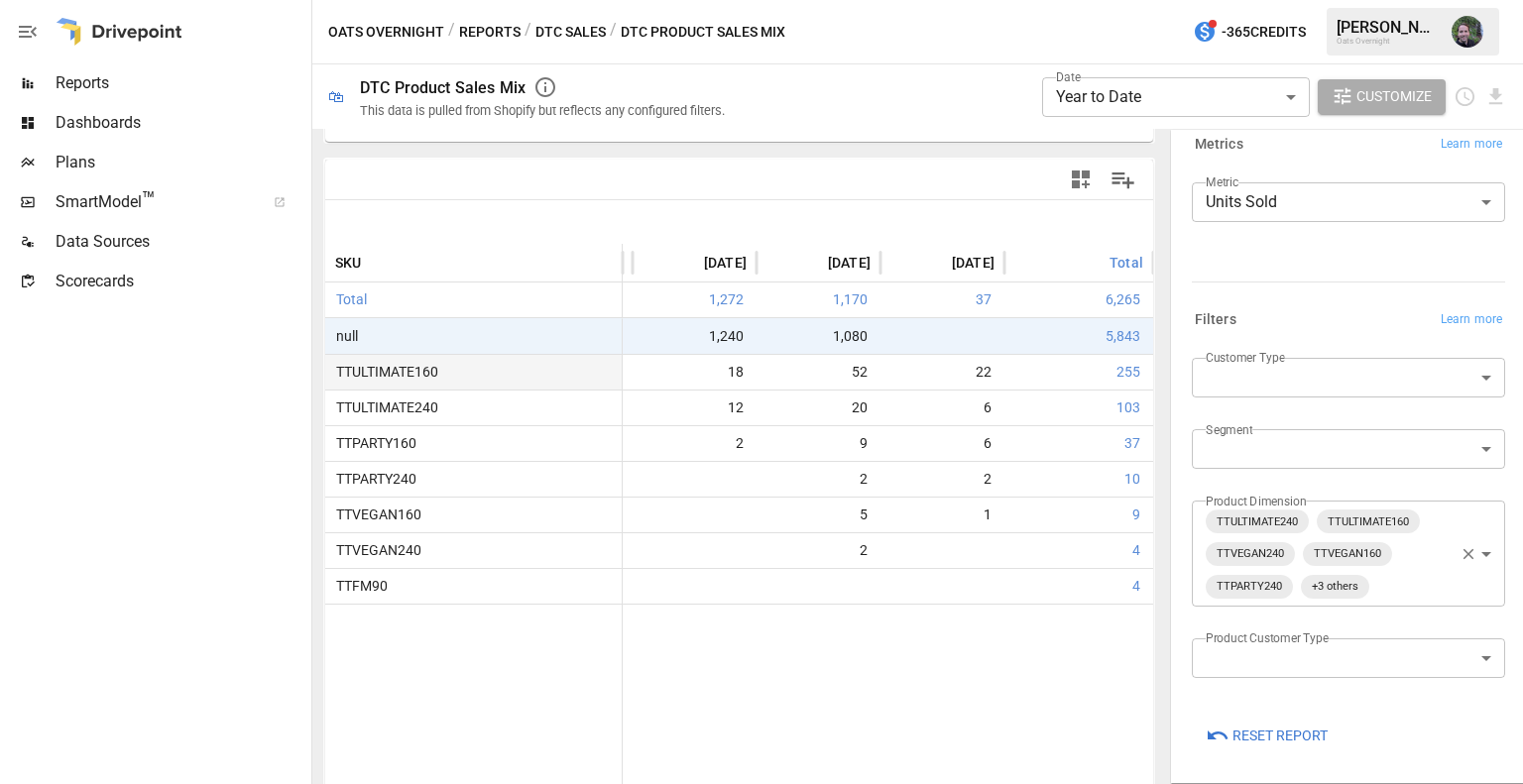 click on "TTULTIMATE160" at bounding box center (383, 372) 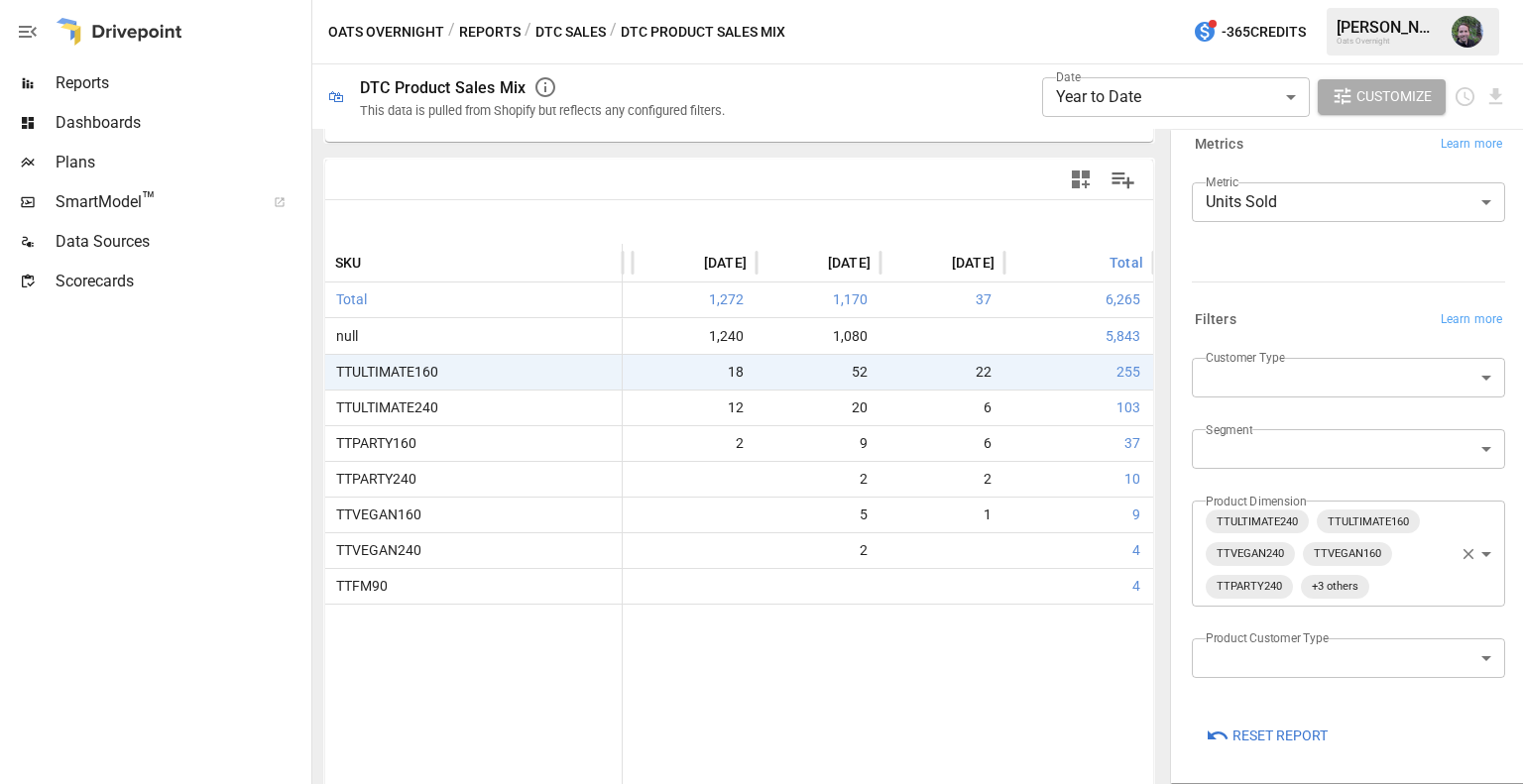 click on "Total" at bounding box center (474, 300) 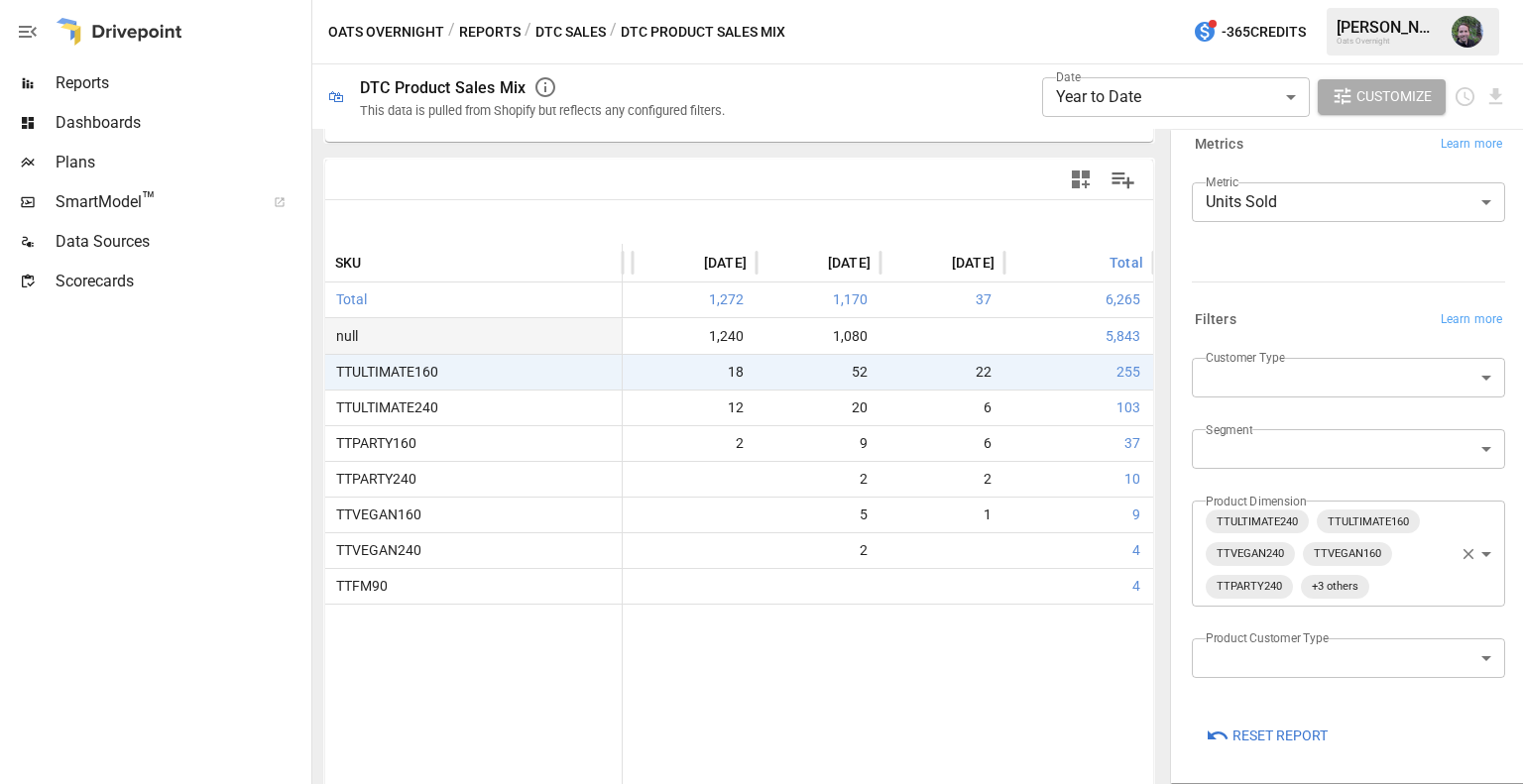 click on "null" at bounding box center [474, 336] 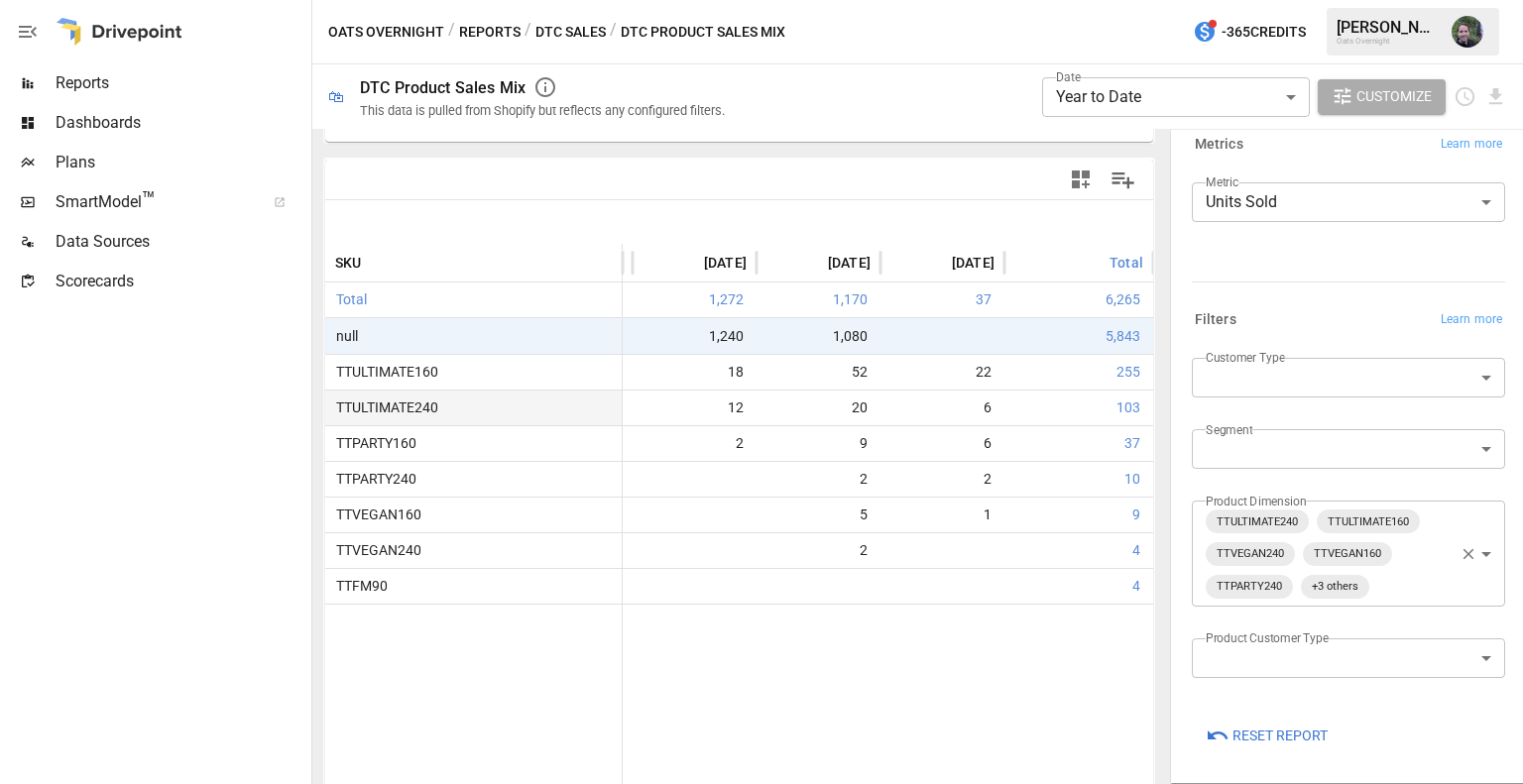 scroll, scrollTop: 0, scrollLeft: 488, axis: horizontal 